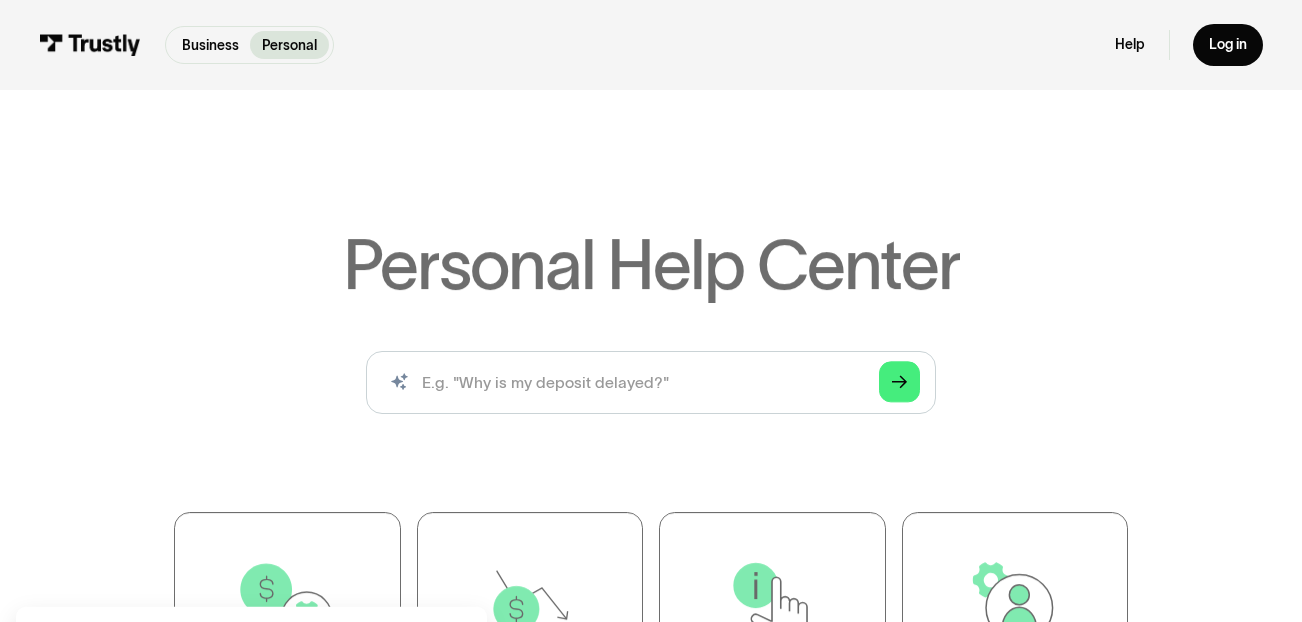 scroll, scrollTop: 0, scrollLeft: 0, axis: both 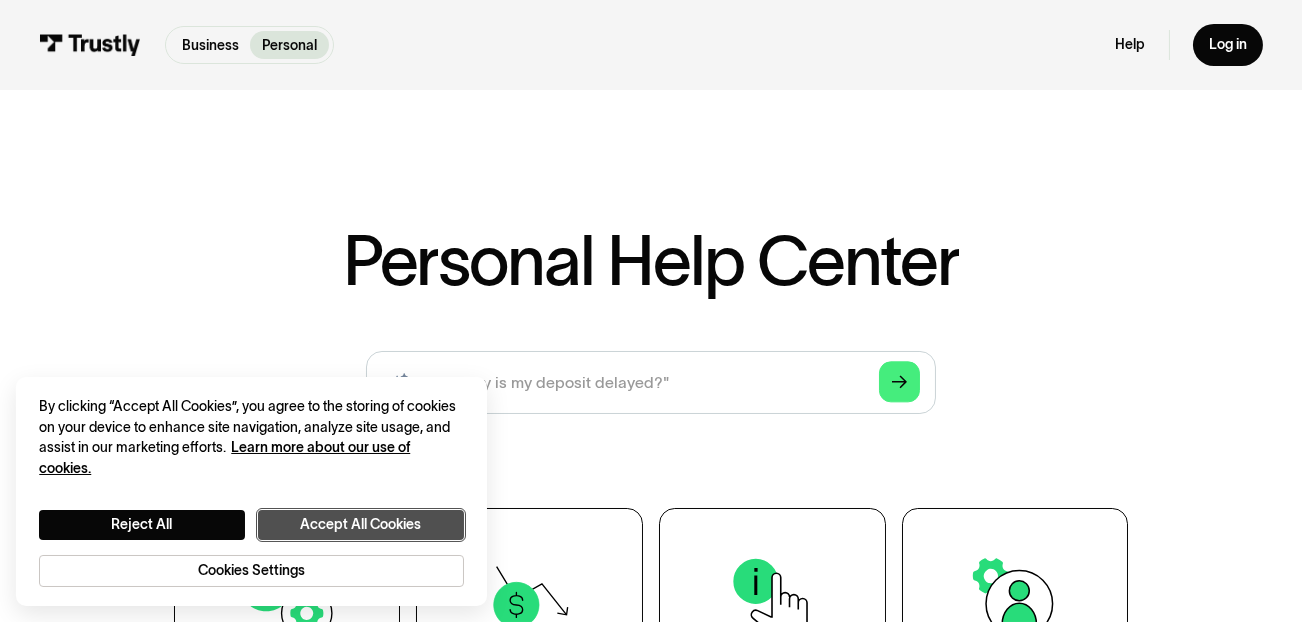 click on "Accept All Cookies" at bounding box center (360, 524) 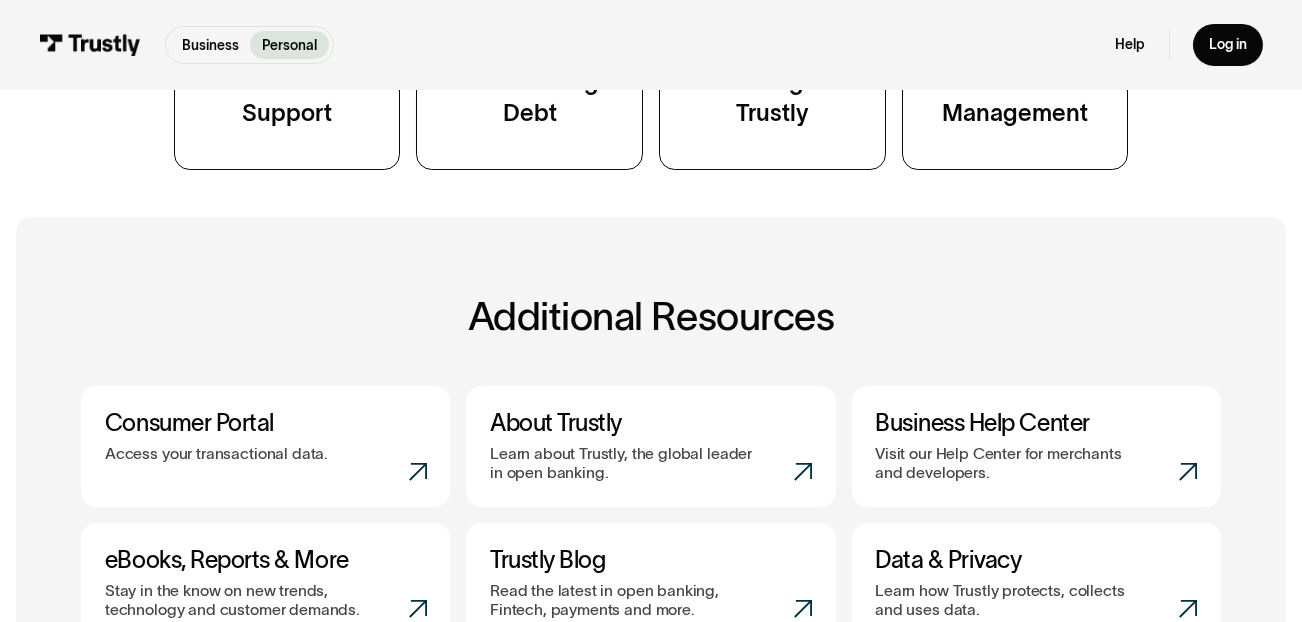 scroll, scrollTop: 599, scrollLeft: 0, axis: vertical 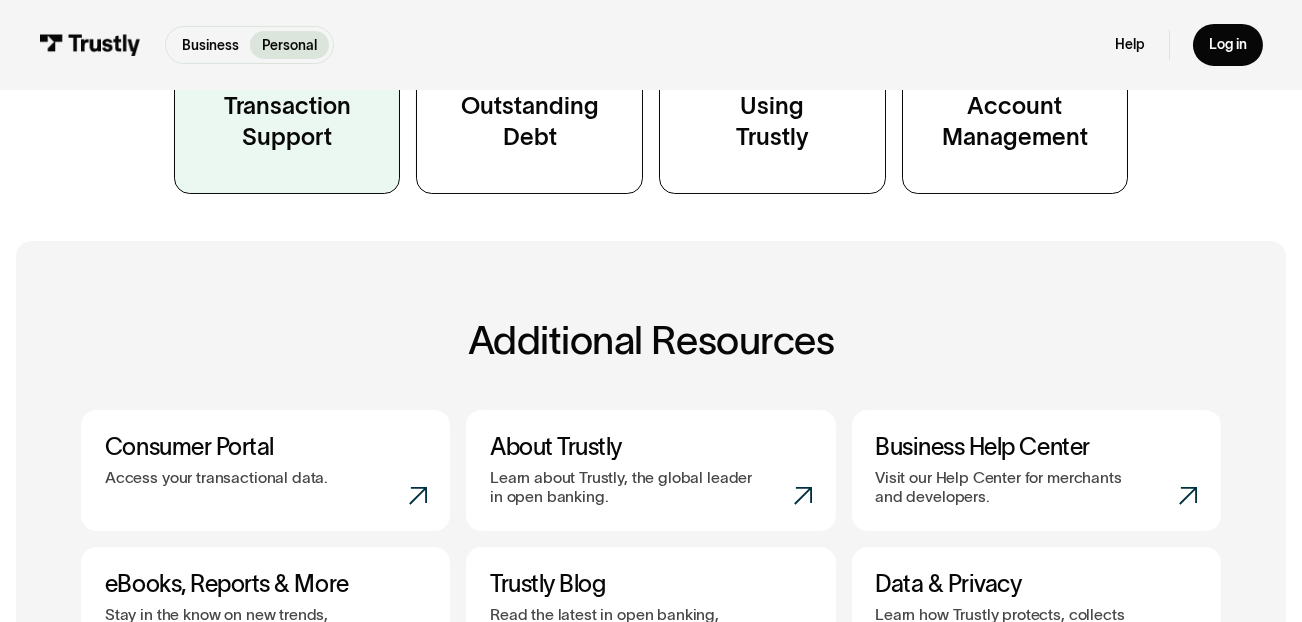 click on "Transaction Support" at bounding box center (287, 51) 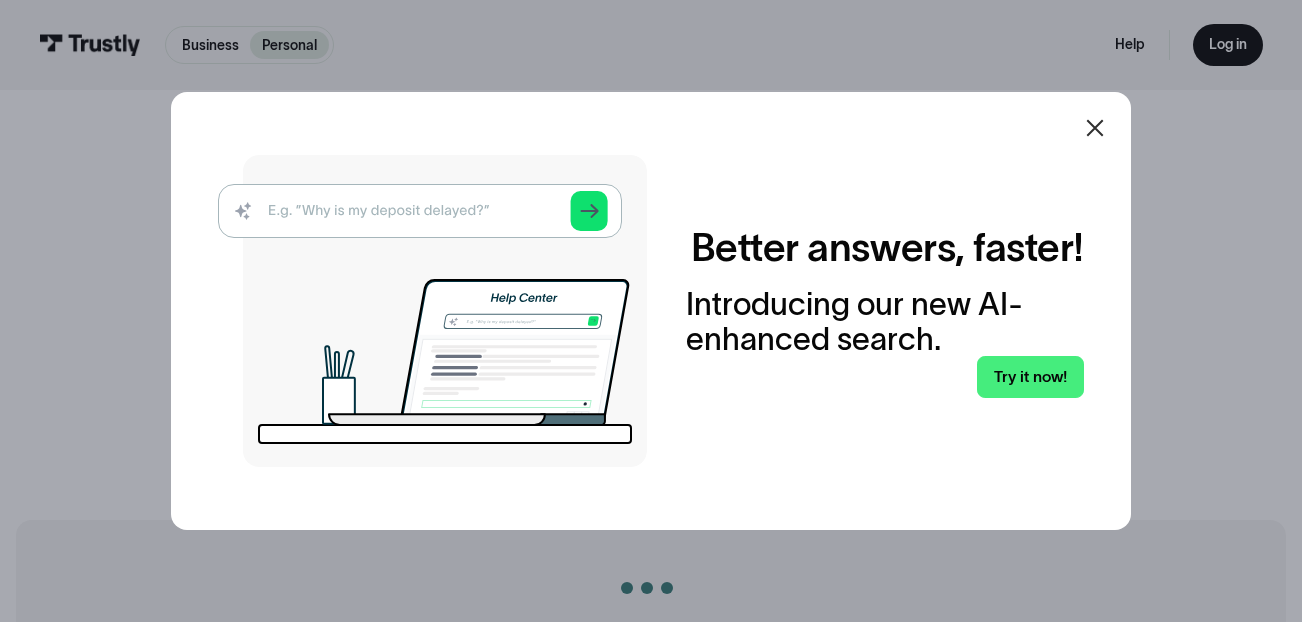 scroll, scrollTop: 0, scrollLeft: 0, axis: both 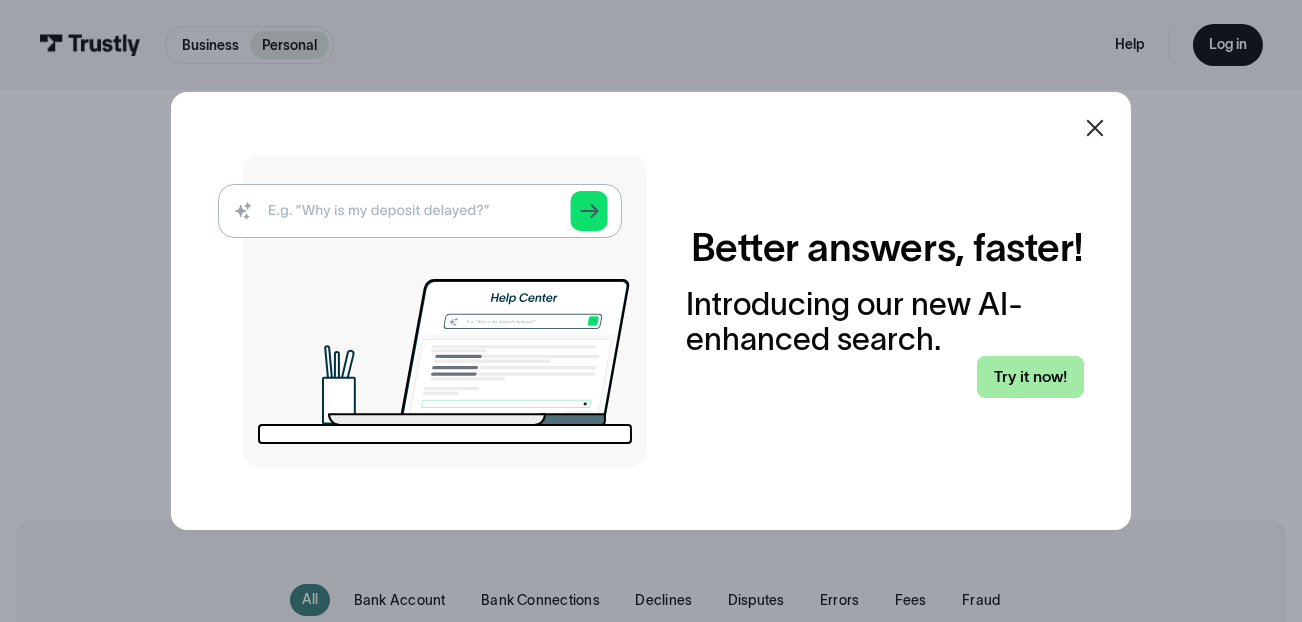 click on "Try it now!" at bounding box center [1030, 376] 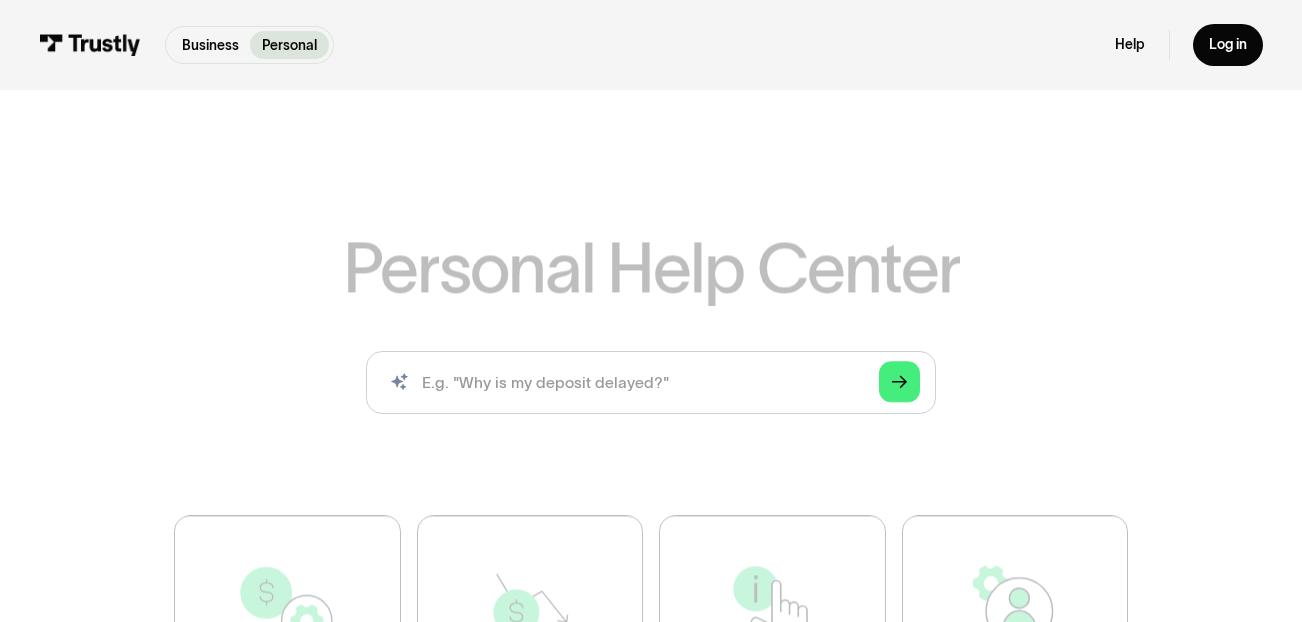 scroll, scrollTop: 0, scrollLeft: 0, axis: both 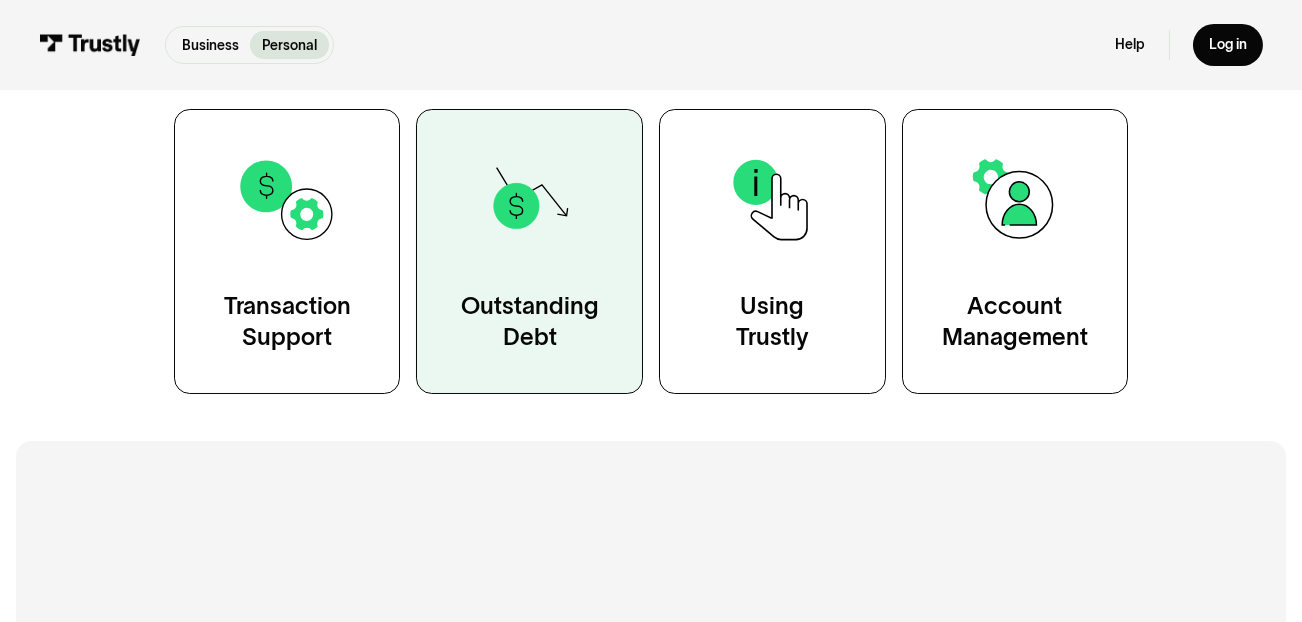 click on "Outstanding Debt" at bounding box center (529, 251) 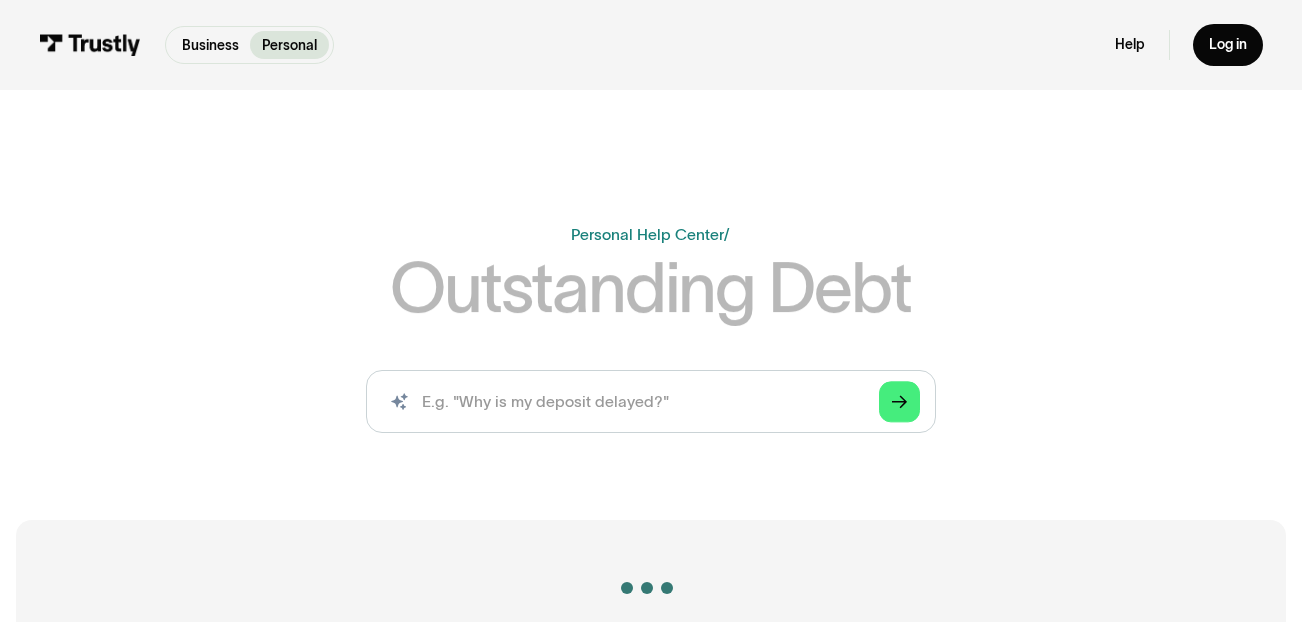 scroll, scrollTop: 0, scrollLeft: 0, axis: both 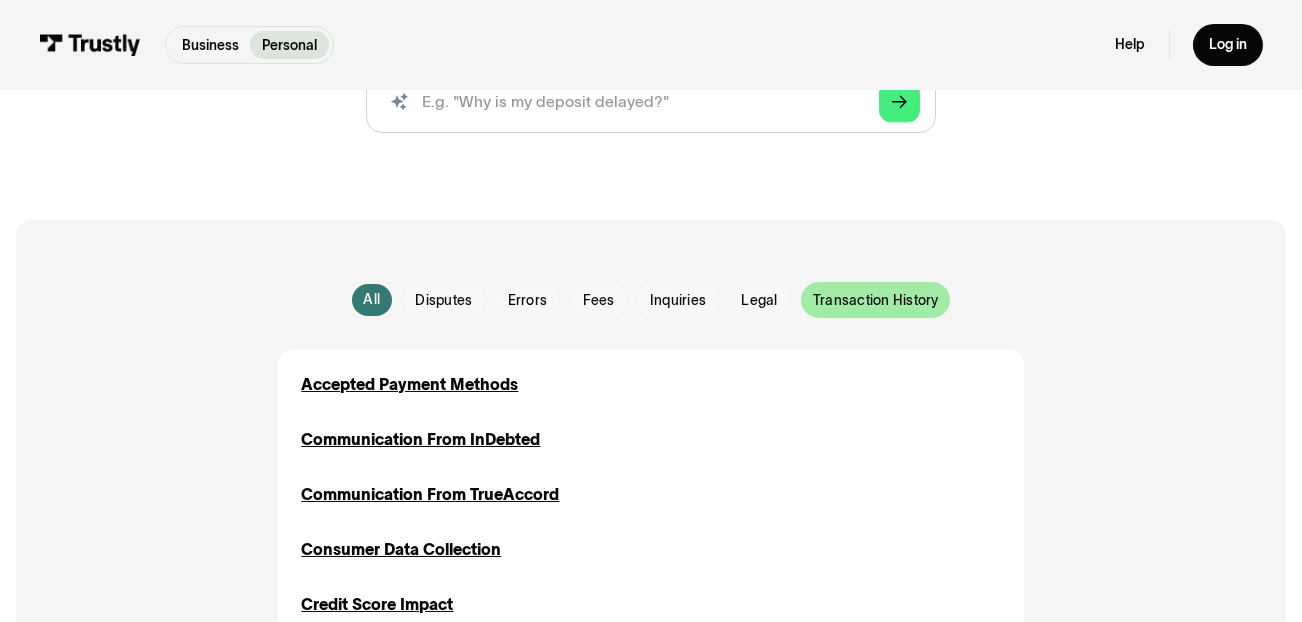 click on "Transaction History" at bounding box center (876, 301) 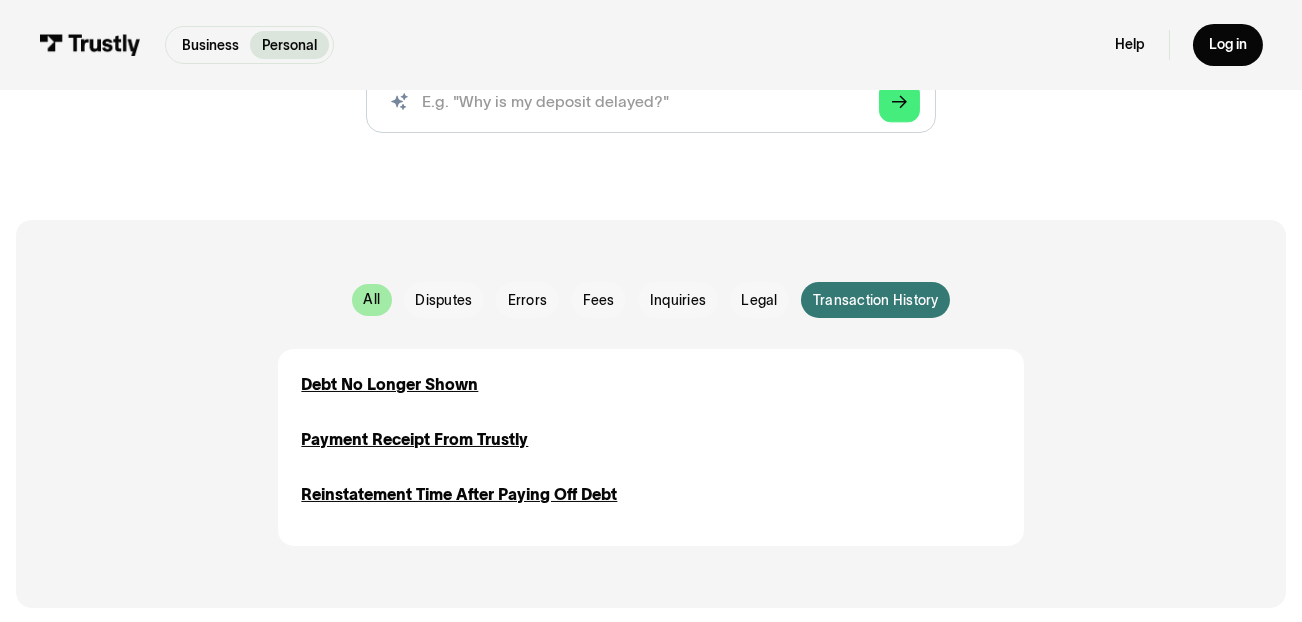 click on "All" at bounding box center [371, 300] 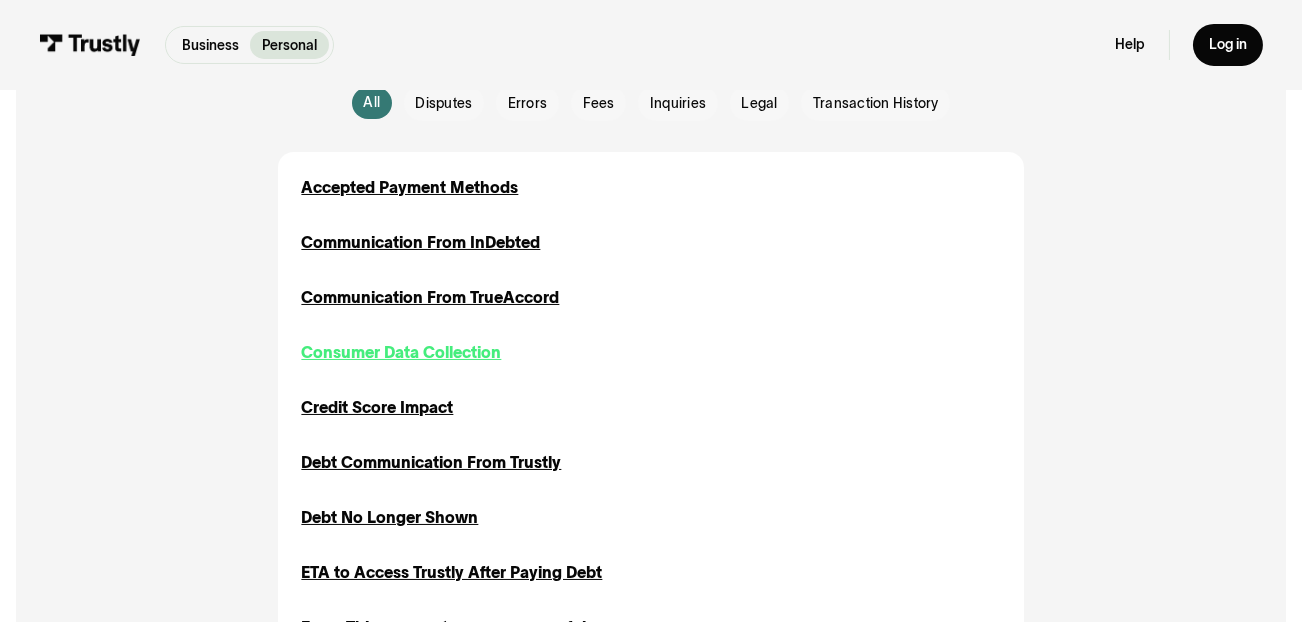 scroll, scrollTop: 500, scrollLeft: 0, axis: vertical 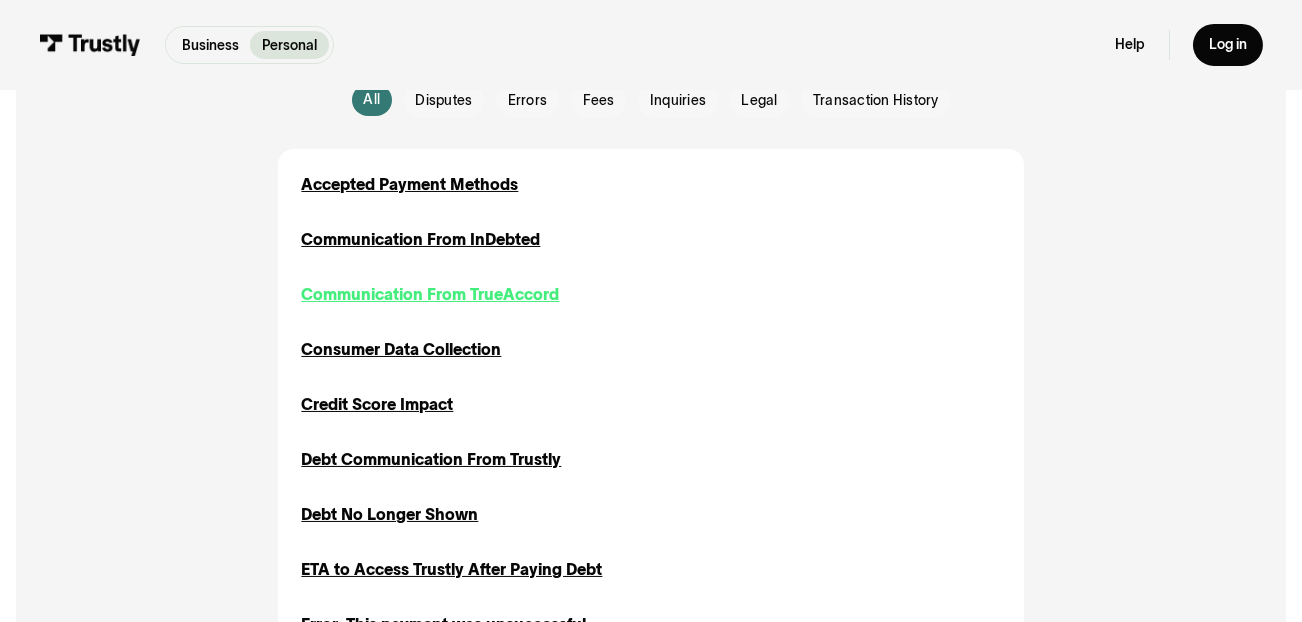 click on "Communication From TrueAccord" at bounding box center (430, 295) 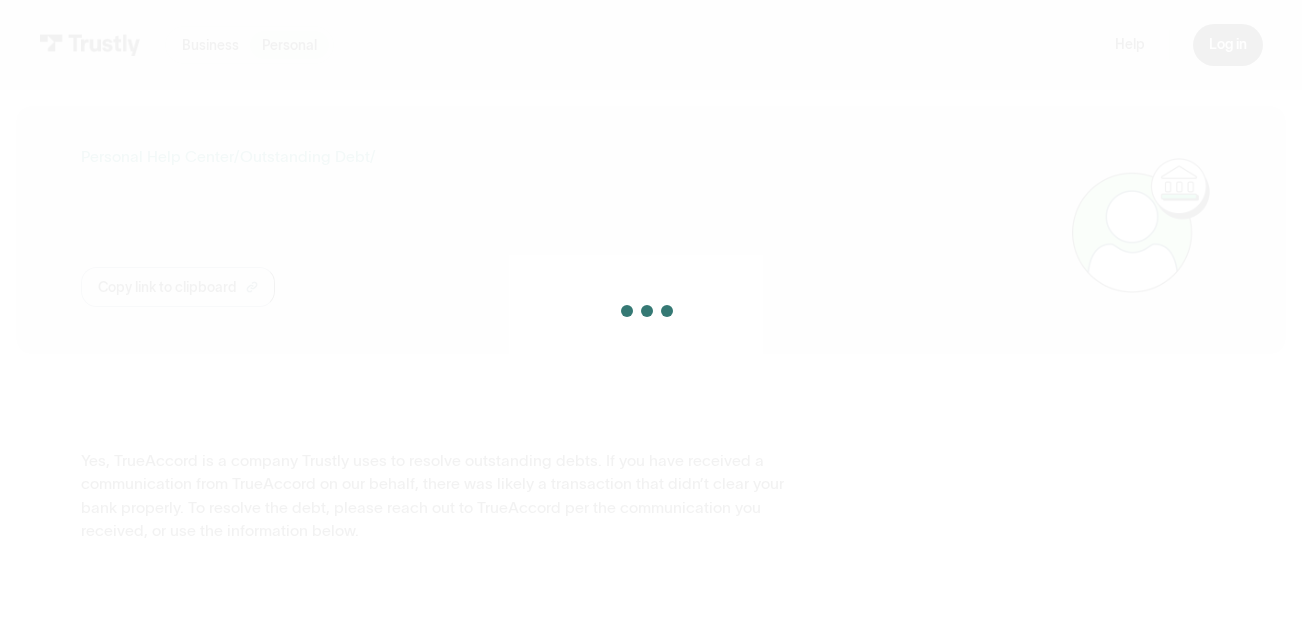 scroll, scrollTop: 0, scrollLeft: 0, axis: both 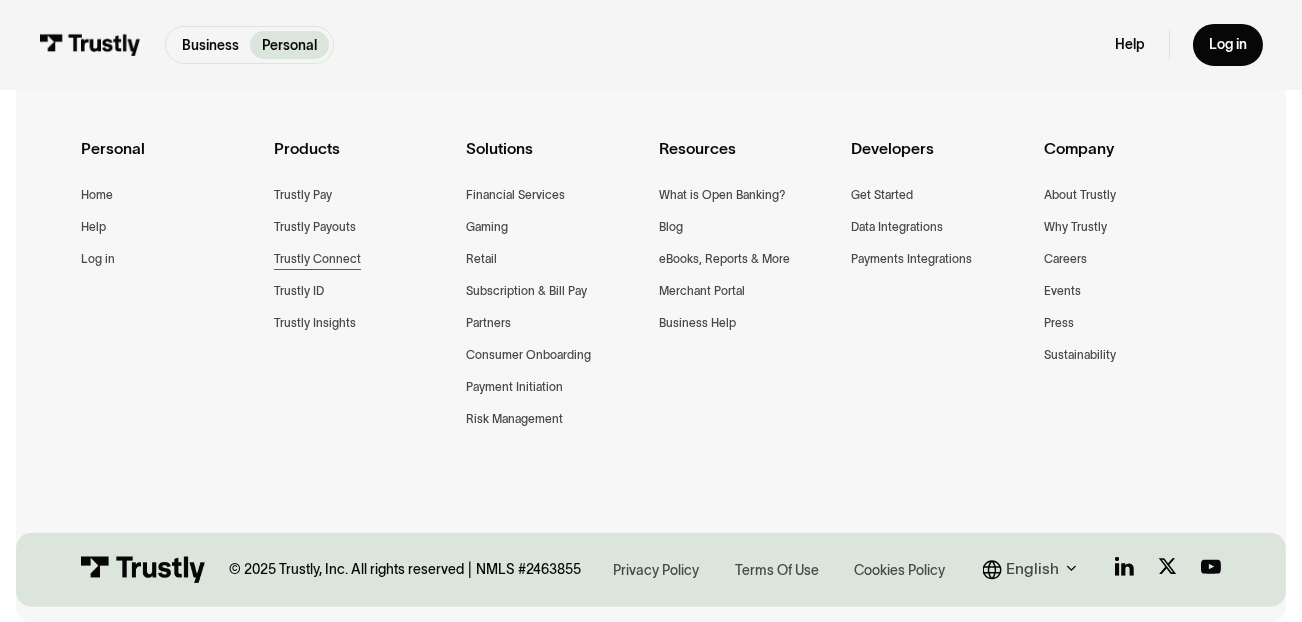 click on "Trustly Connect" at bounding box center [317, 259] 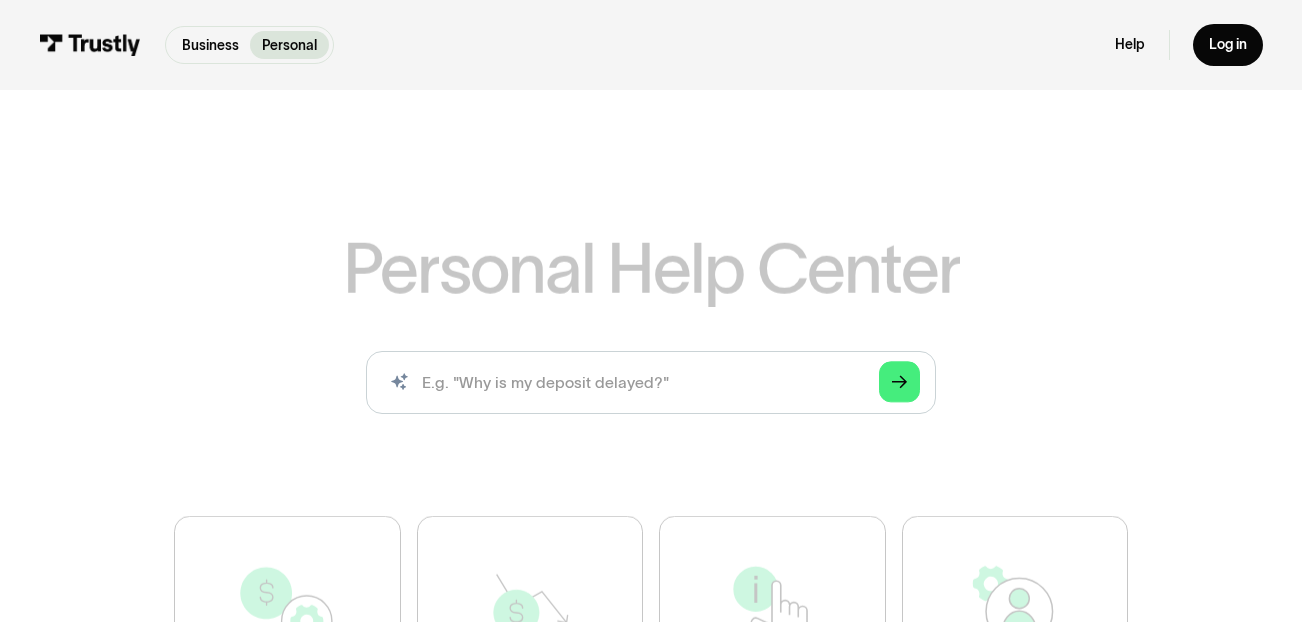 scroll, scrollTop: 0, scrollLeft: 0, axis: both 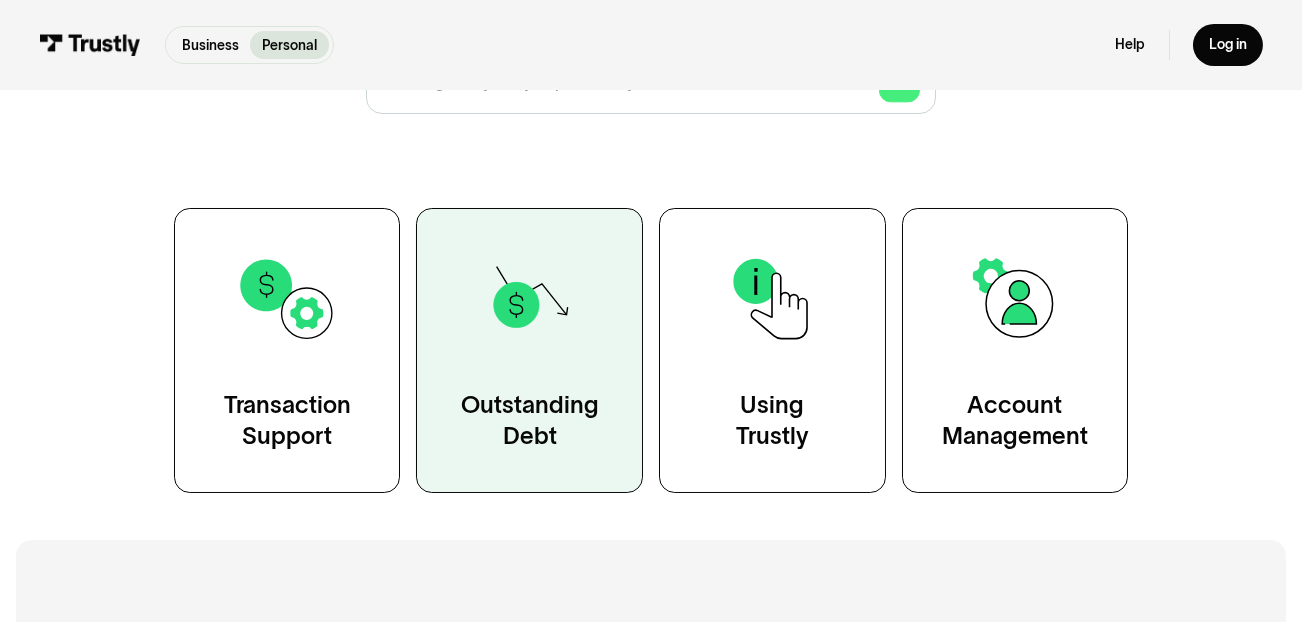 click at bounding box center [530, 299] 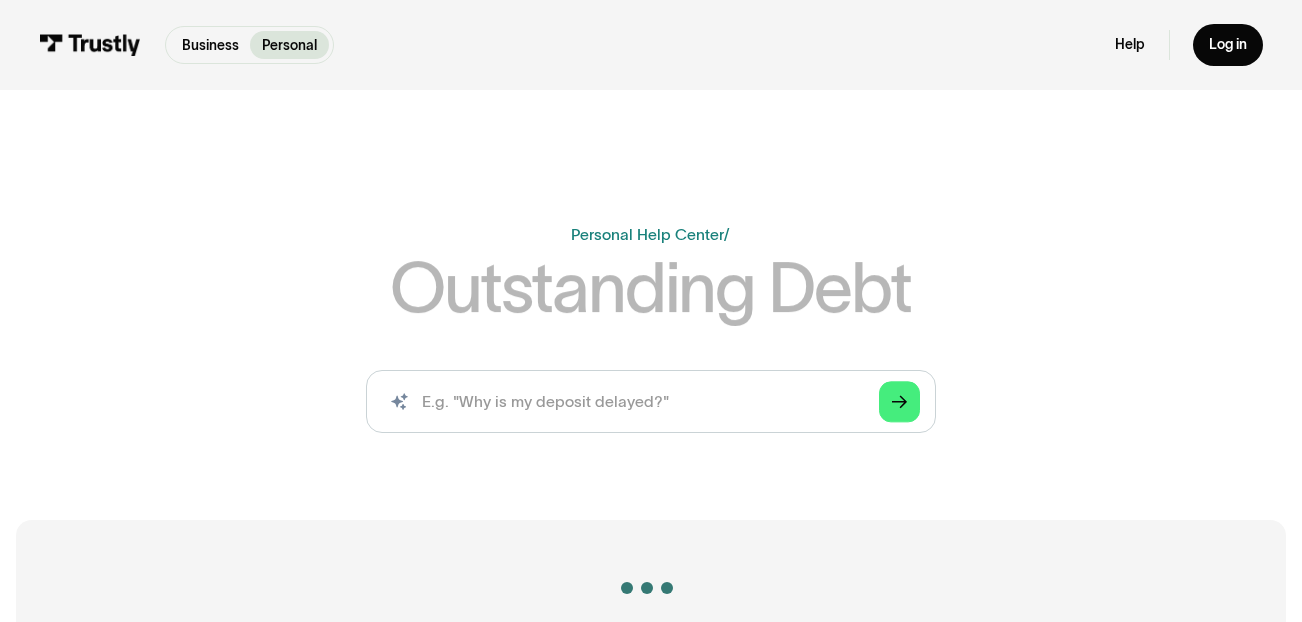 scroll, scrollTop: 0, scrollLeft: 0, axis: both 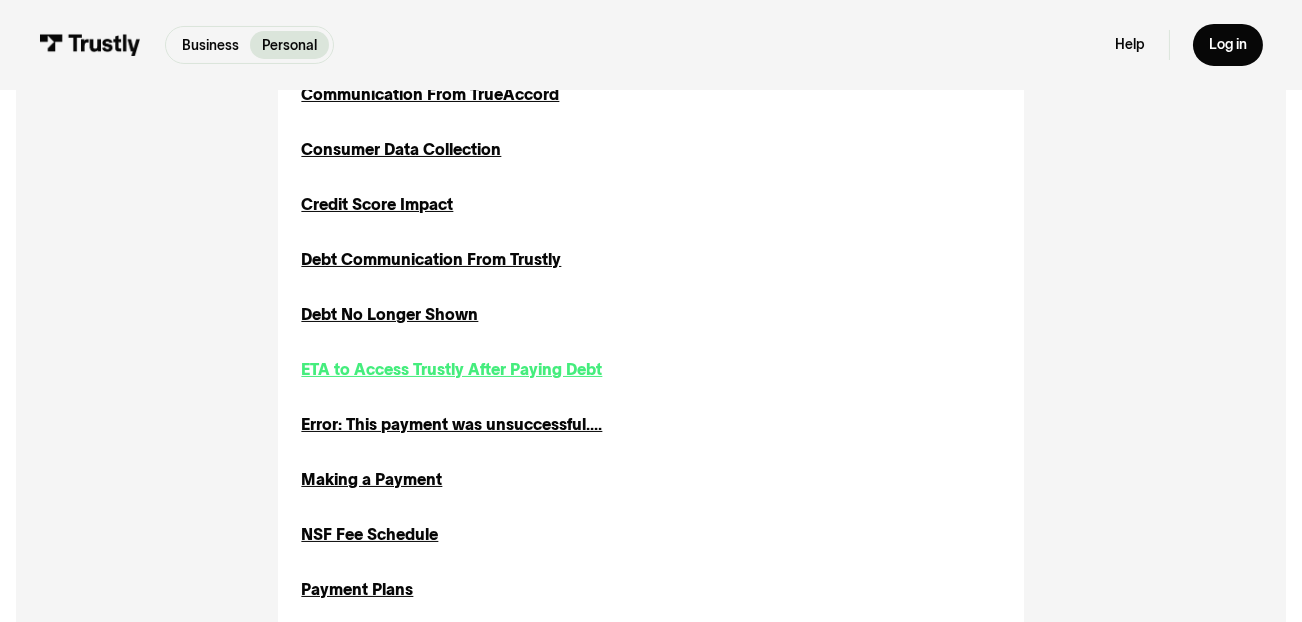 click on "ETA to Access Trustly After Paying Debt" at bounding box center (451, 370) 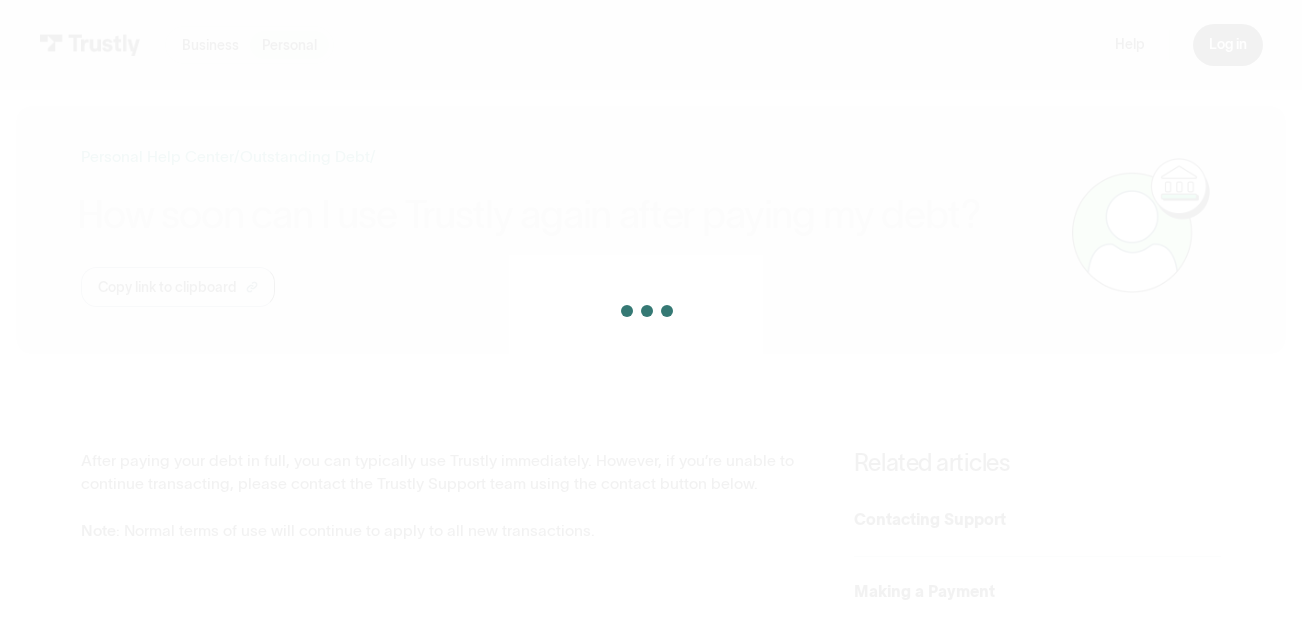 scroll, scrollTop: 0, scrollLeft: 0, axis: both 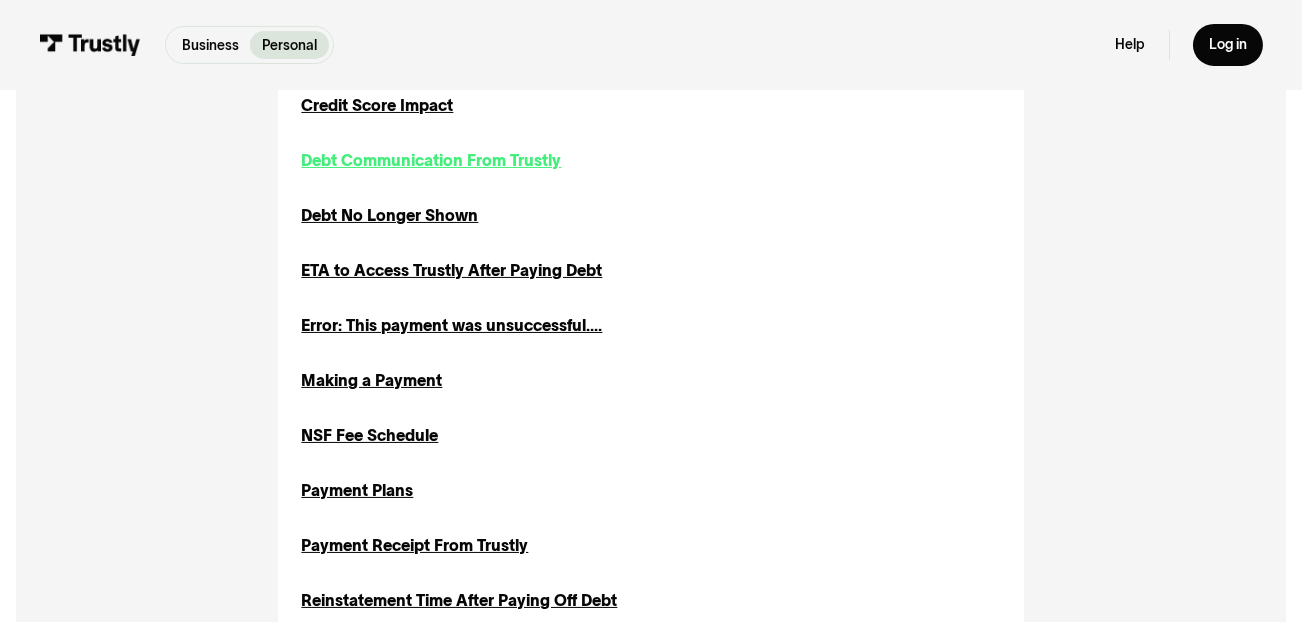 click on "Debt Communication From Trustly" at bounding box center (431, 161) 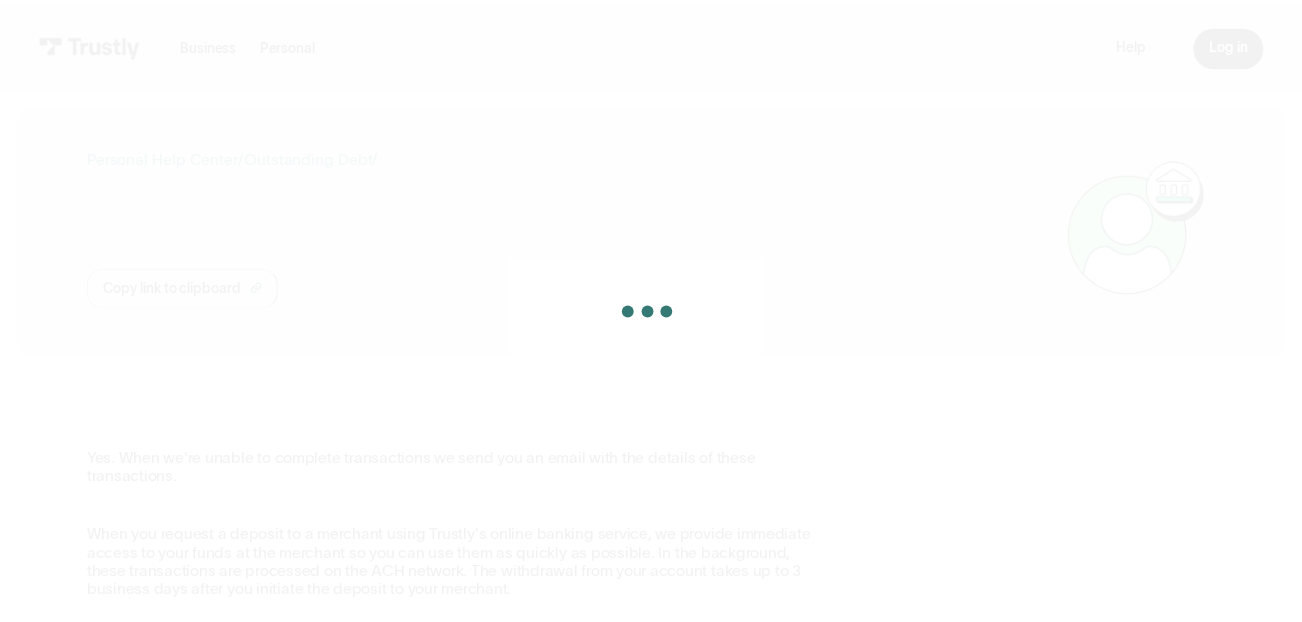 scroll, scrollTop: 0, scrollLeft: 0, axis: both 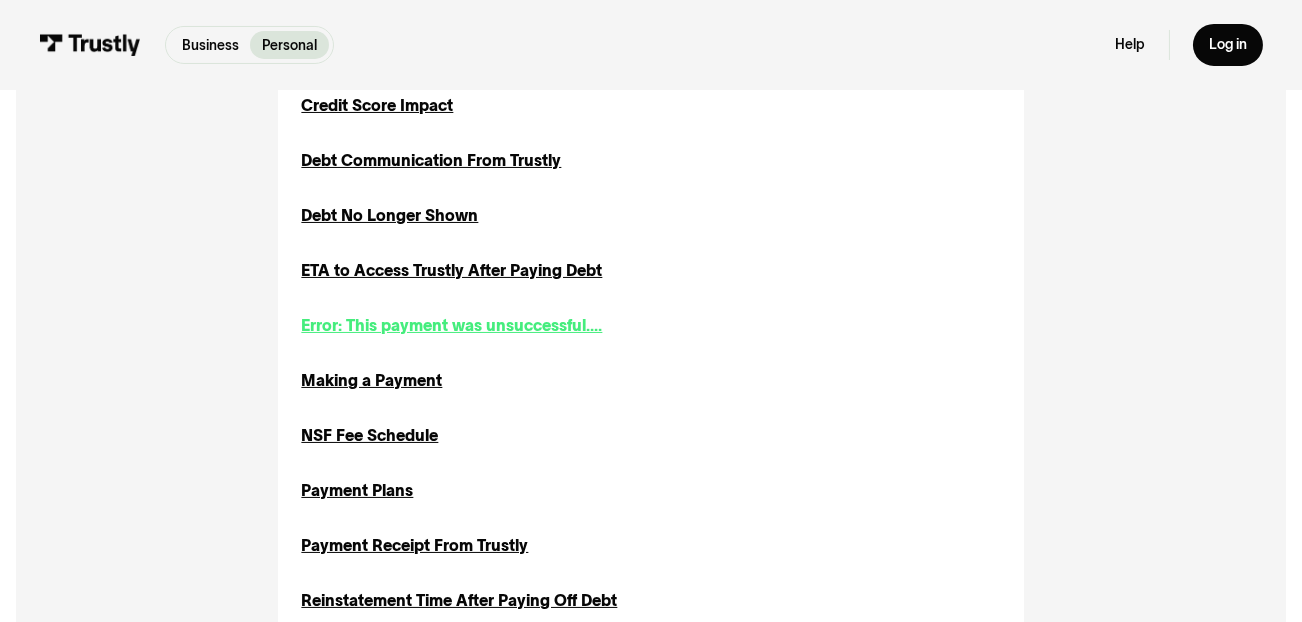click on "Error: This payment was unsuccessful...." at bounding box center [451, 326] 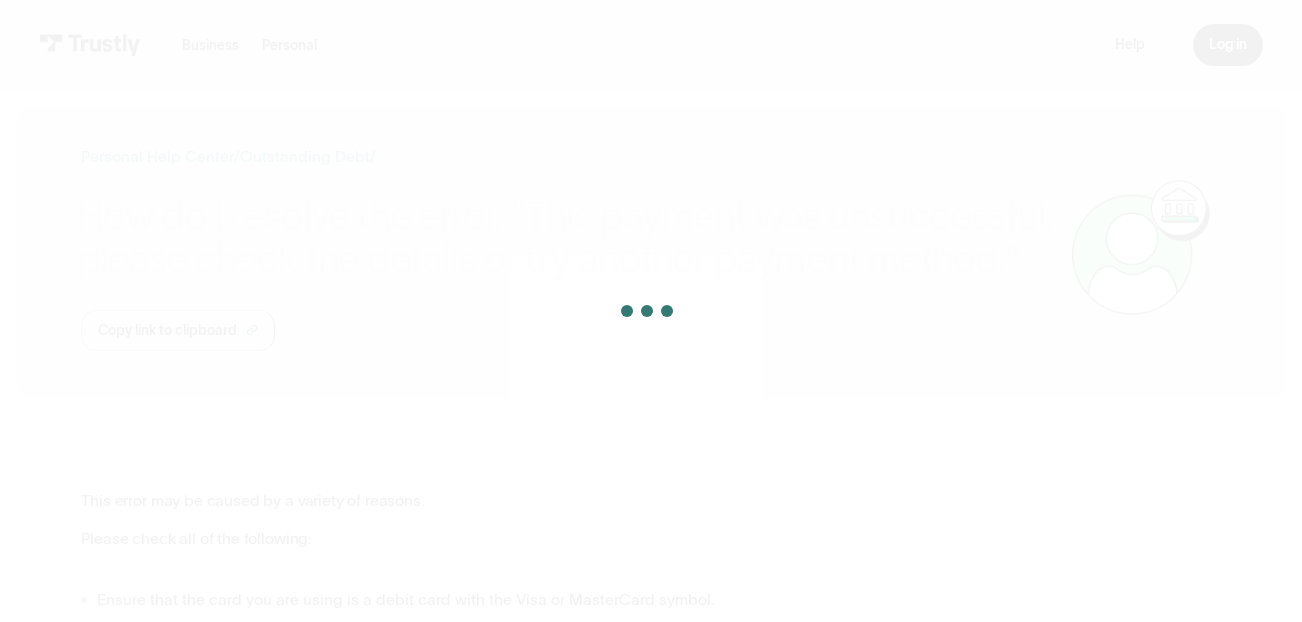 scroll, scrollTop: 0, scrollLeft: 0, axis: both 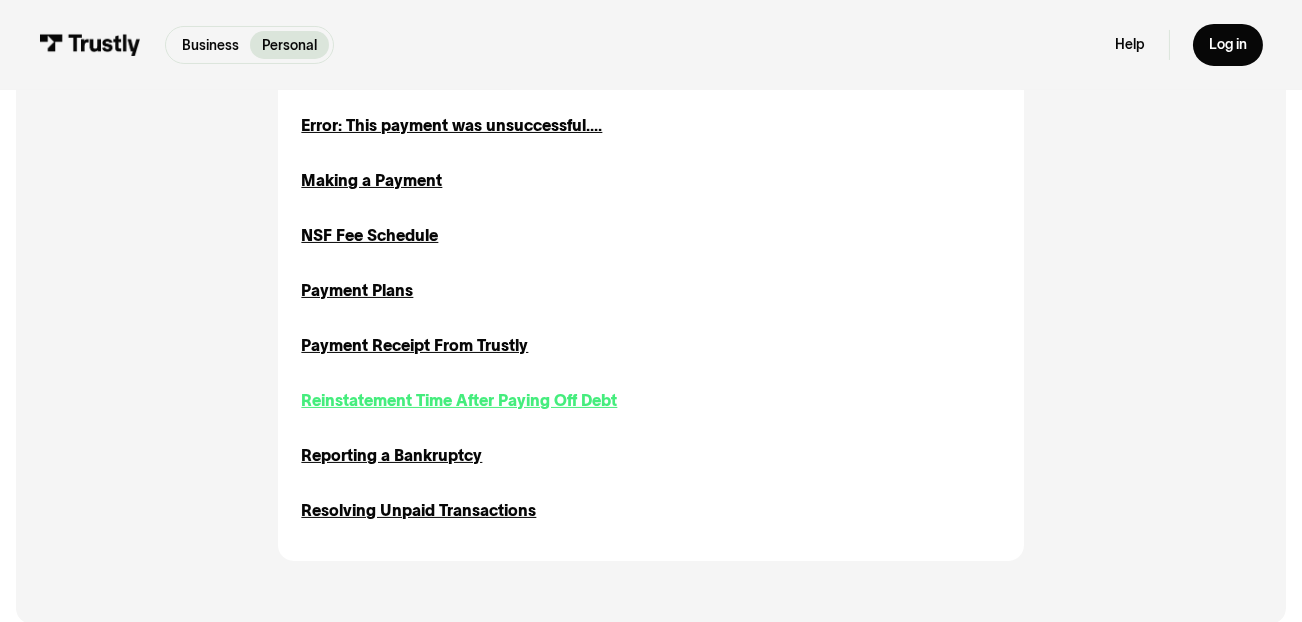 click on "Reinstatement Time After Paying Off Debt" at bounding box center (459, 401) 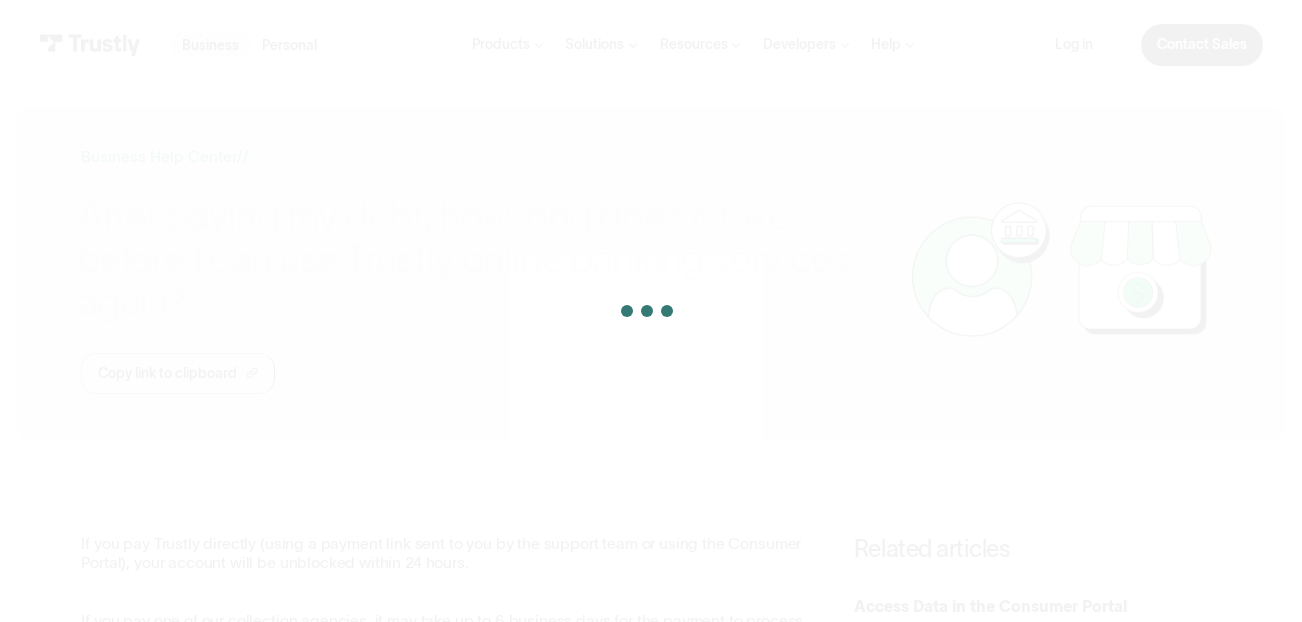 scroll, scrollTop: 0, scrollLeft: 0, axis: both 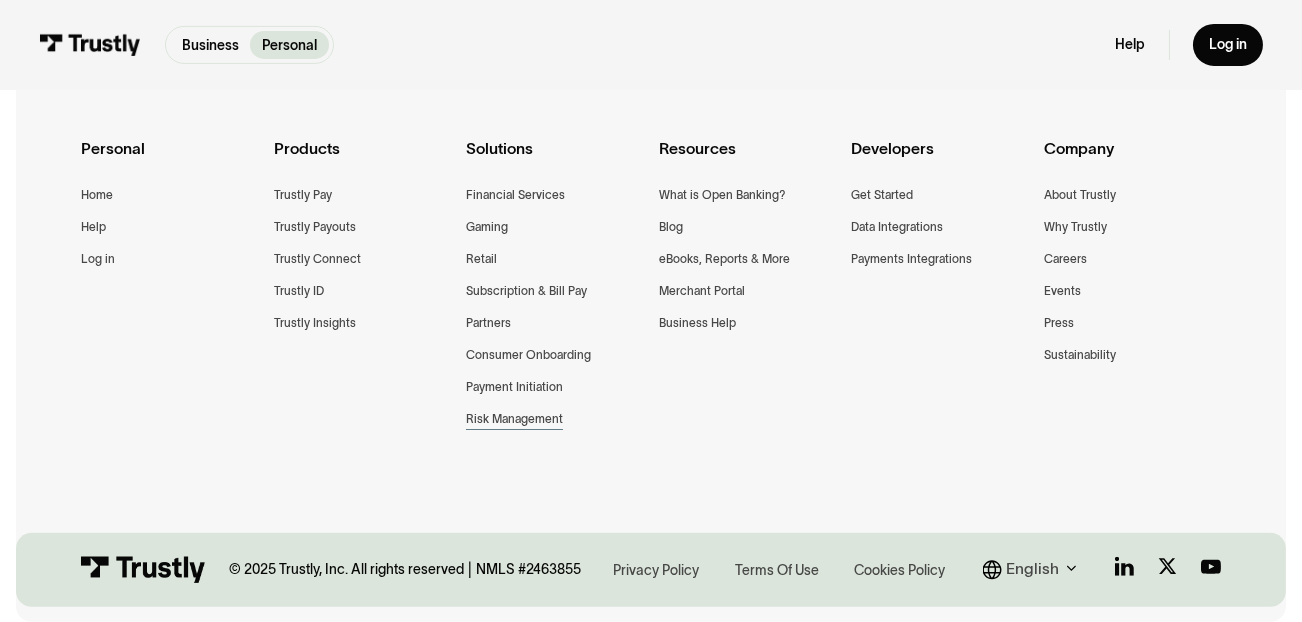 click on "Risk Management" at bounding box center [514, 419] 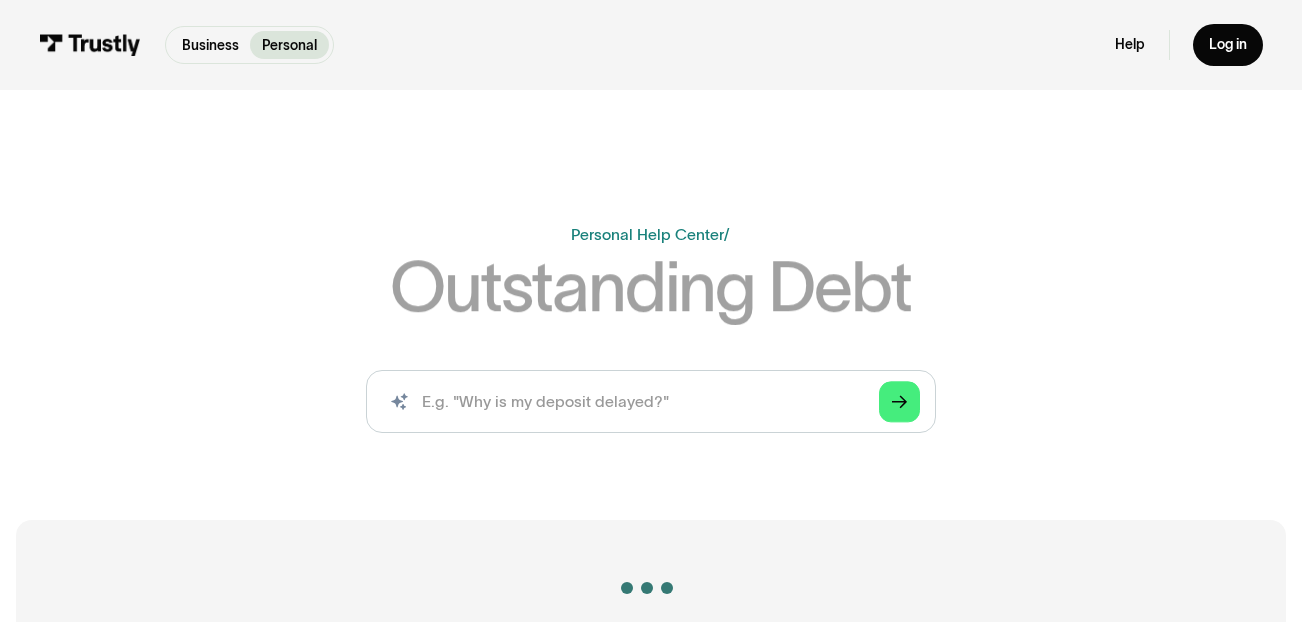 scroll, scrollTop: 0, scrollLeft: 0, axis: both 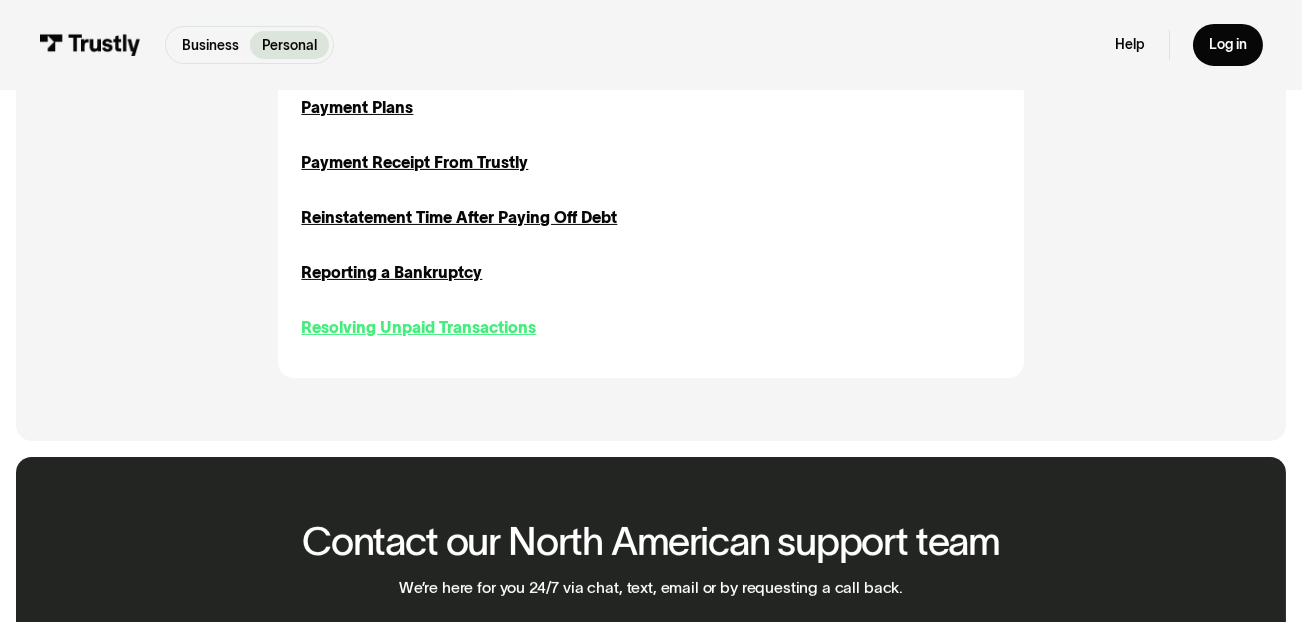 click on "Resolving Unpaid Transactions" at bounding box center (418, 328) 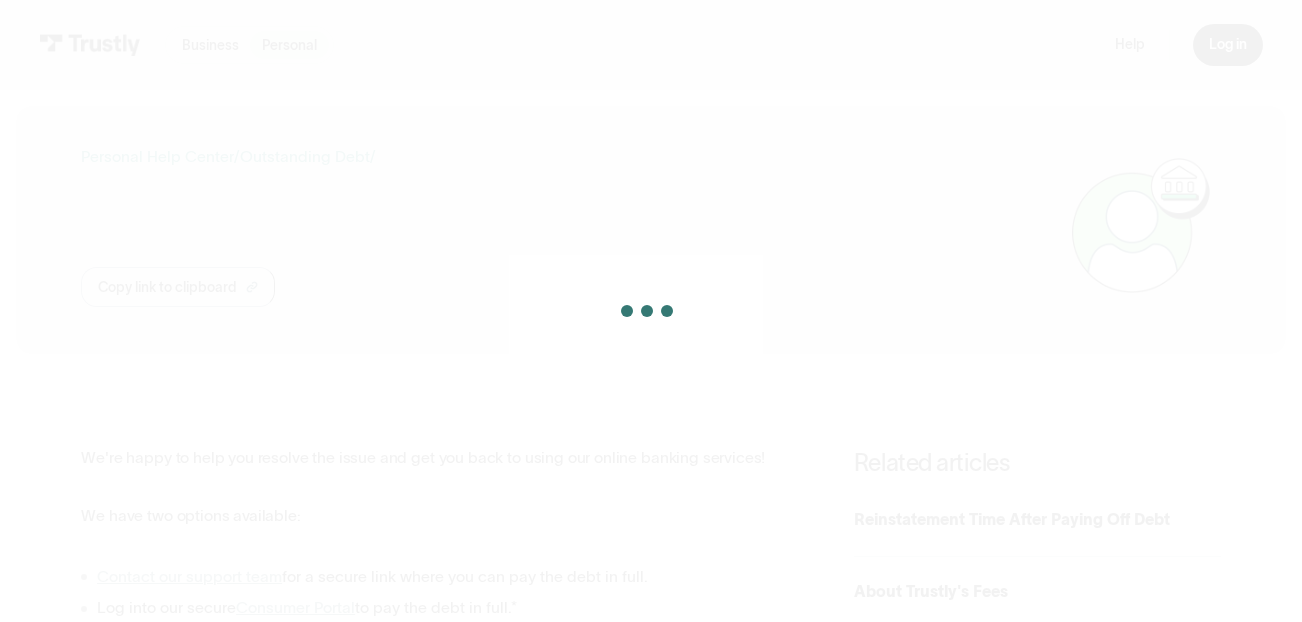 scroll, scrollTop: 0, scrollLeft: 0, axis: both 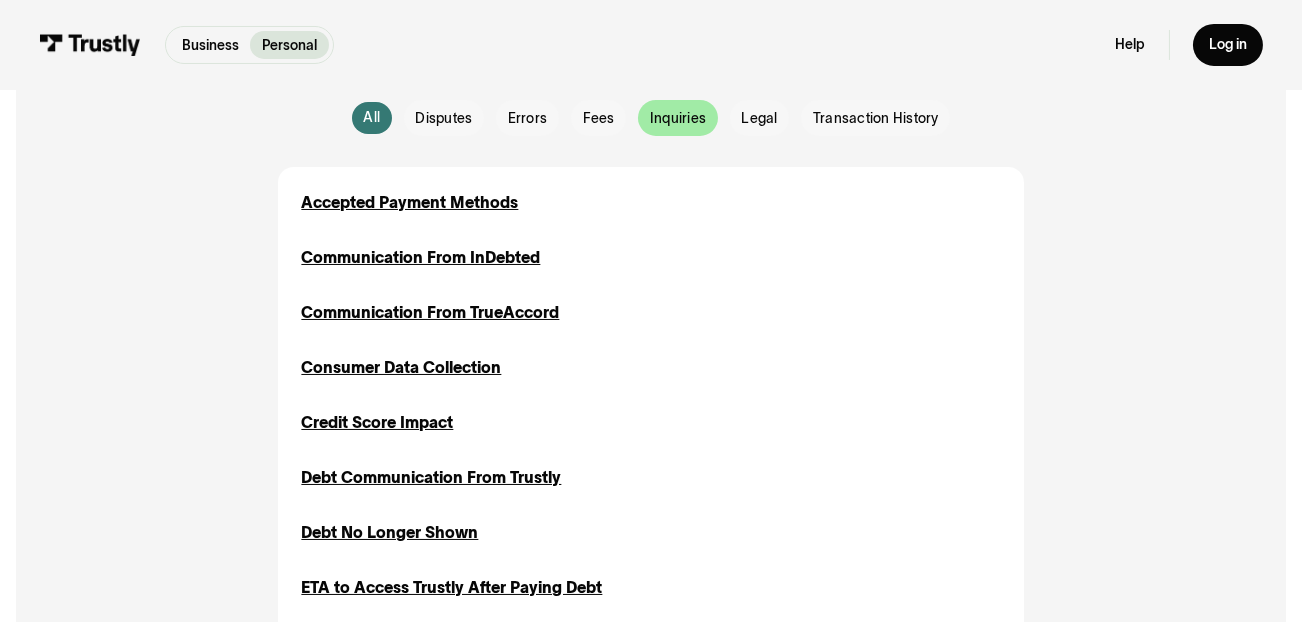click on "Inquiries" at bounding box center [678, 119] 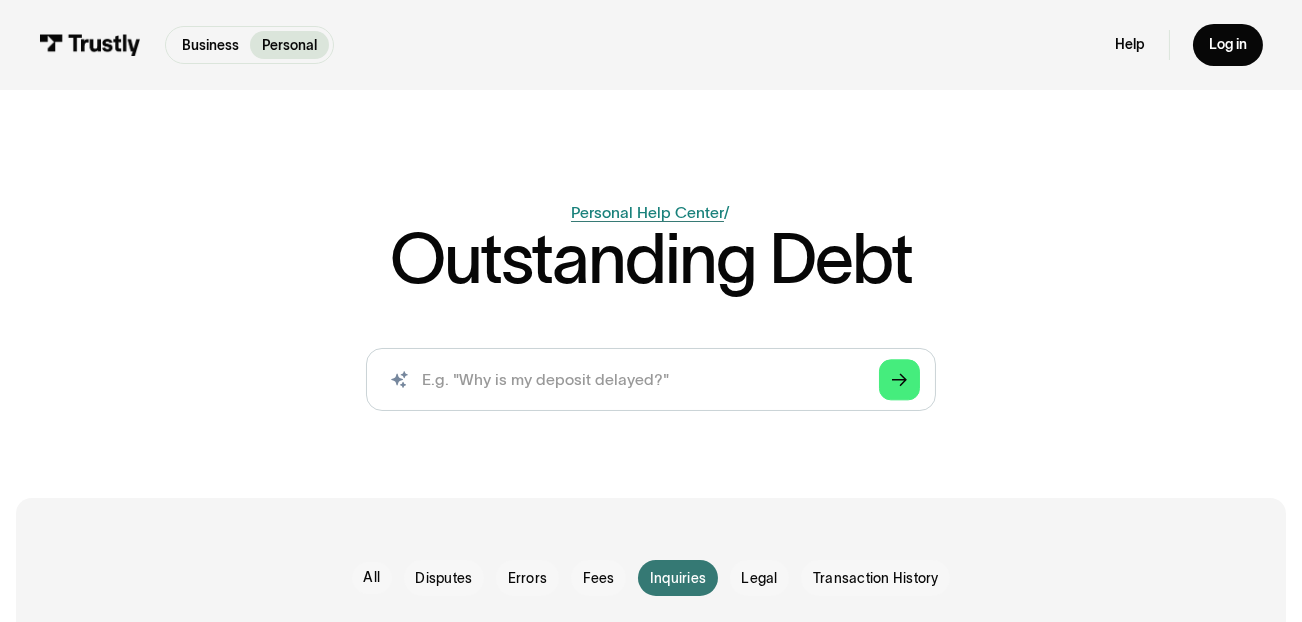 scroll, scrollTop: 0, scrollLeft: 0, axis: both 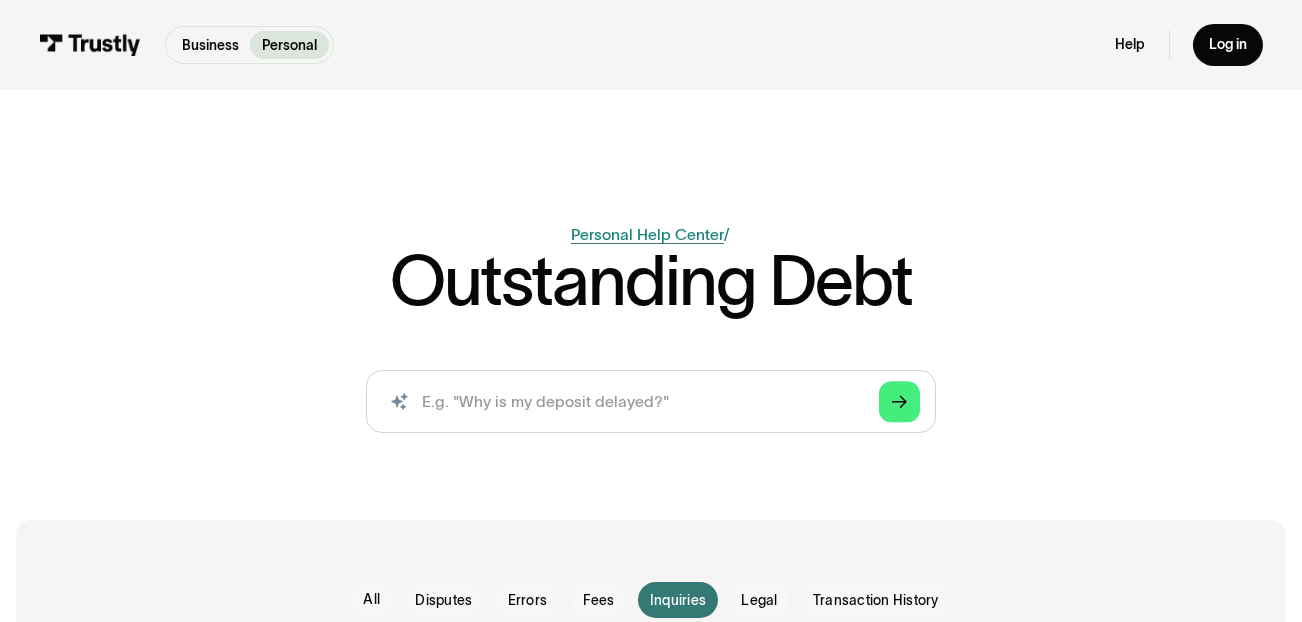 click on "Personal Help Center" at bounding box center [647, 234] 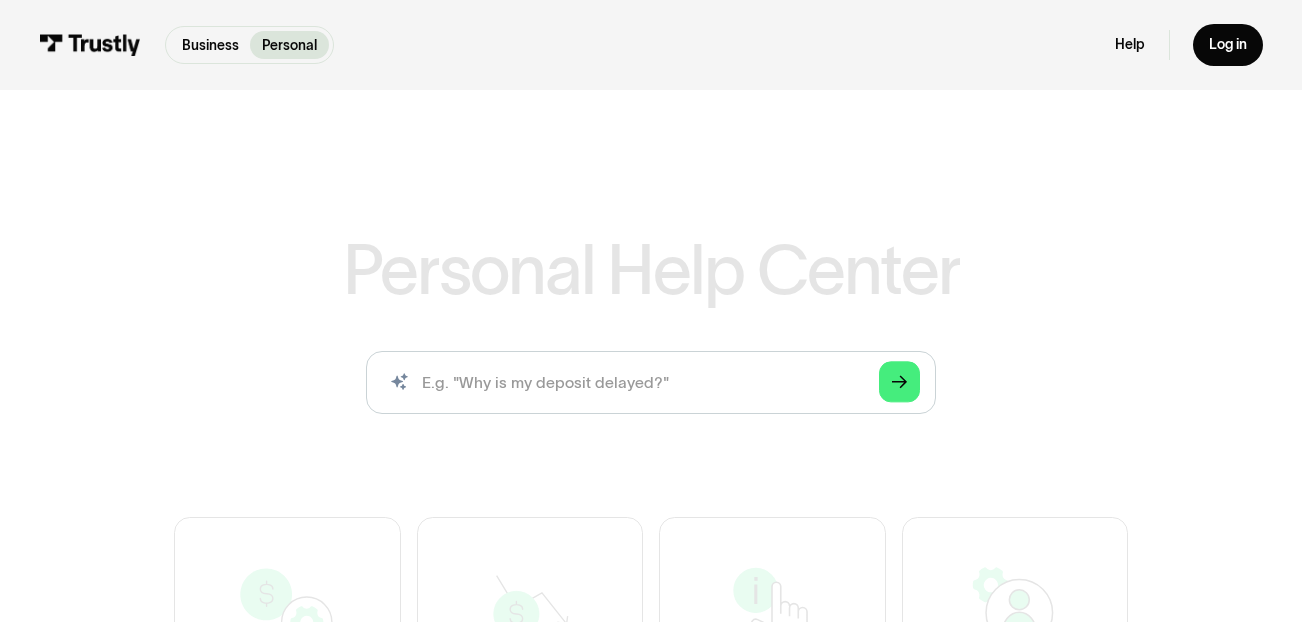 scroll, scrollTop: 0, scrollLeft: 0, axis: both 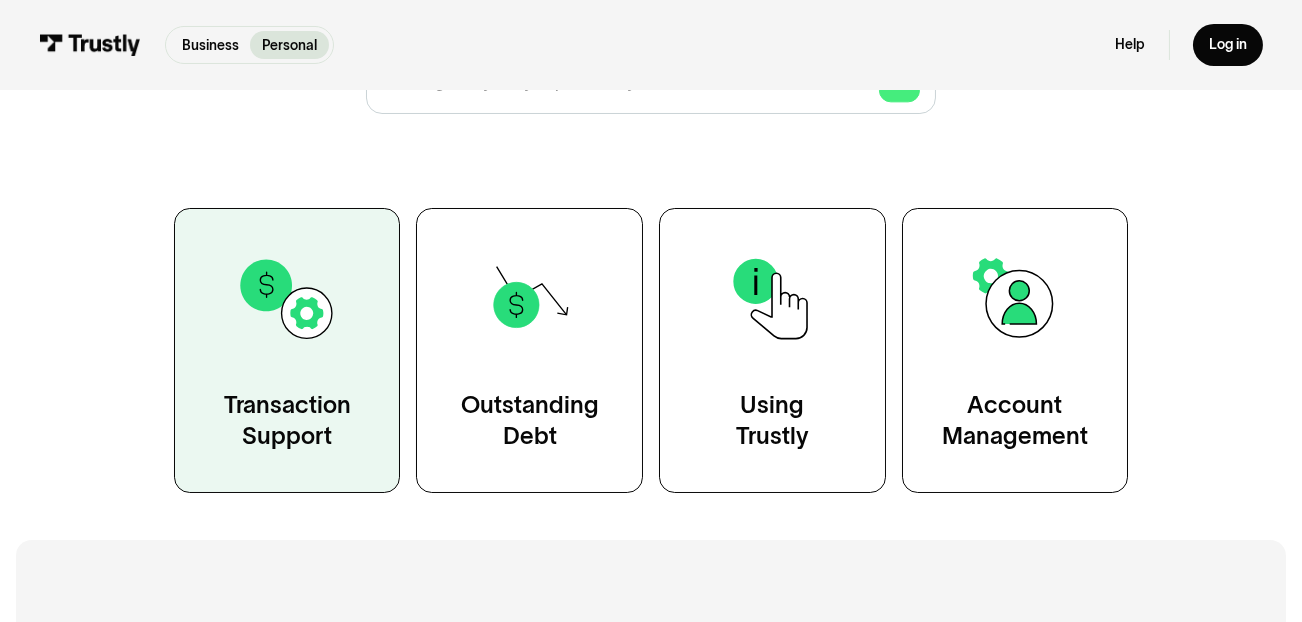click on "Transaction Support" at bounding box center [287, 350] 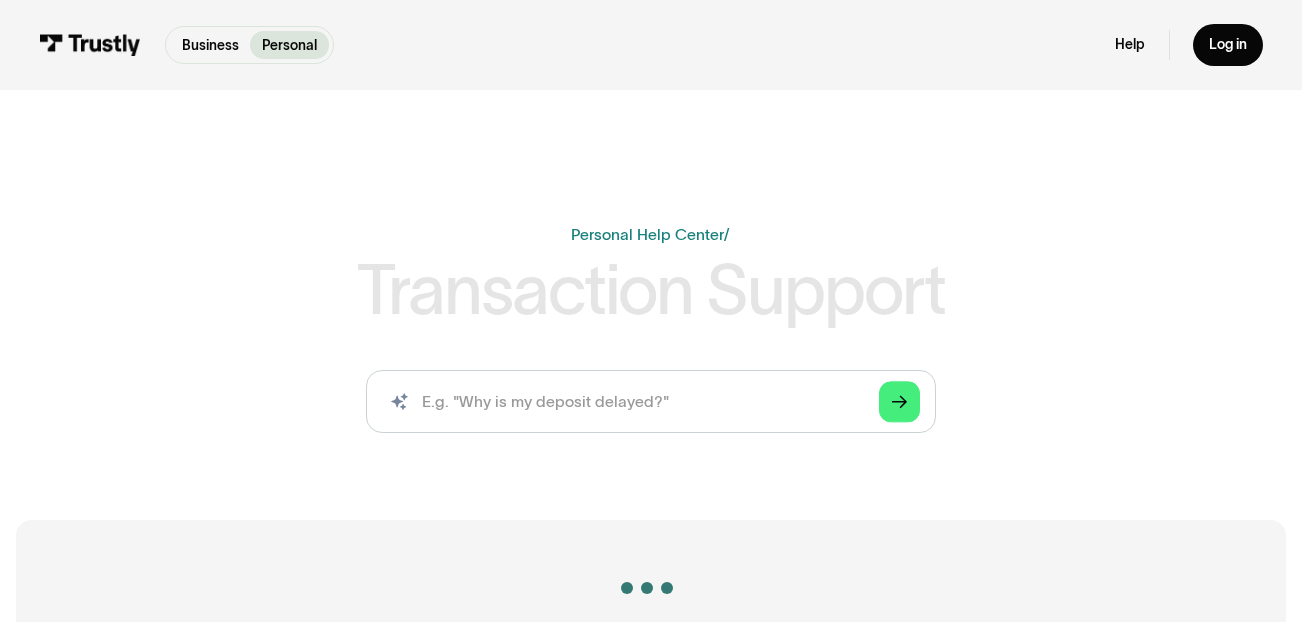 scroll, scrollTop: 0, scrollLeft: 0, axis: both 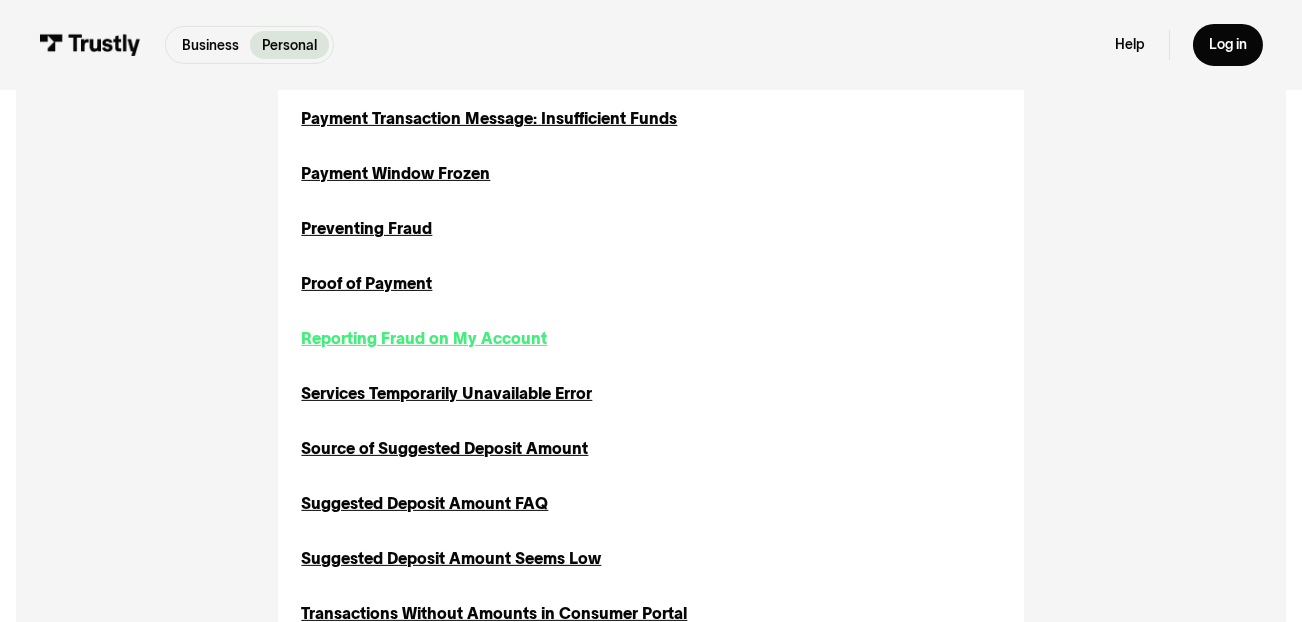 click on "Reporting Fraud on My Account" at bounding box center [424, 339] 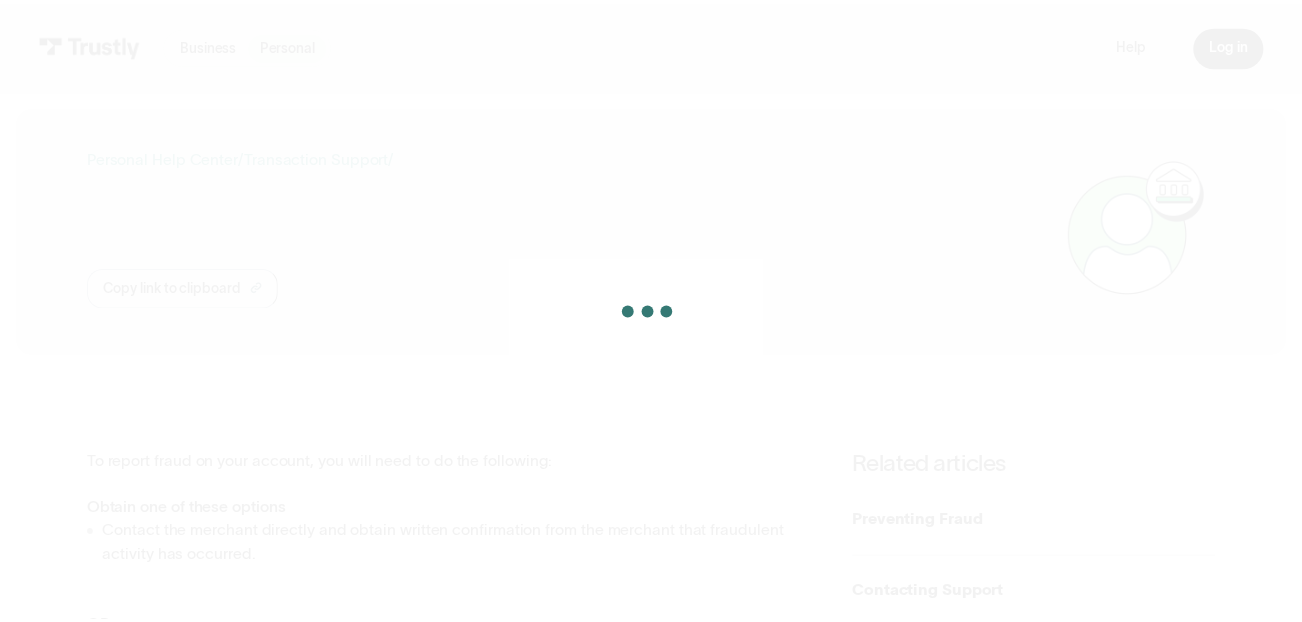 scroll, scrollTop: 0, scrollLeft: 0, axis: both 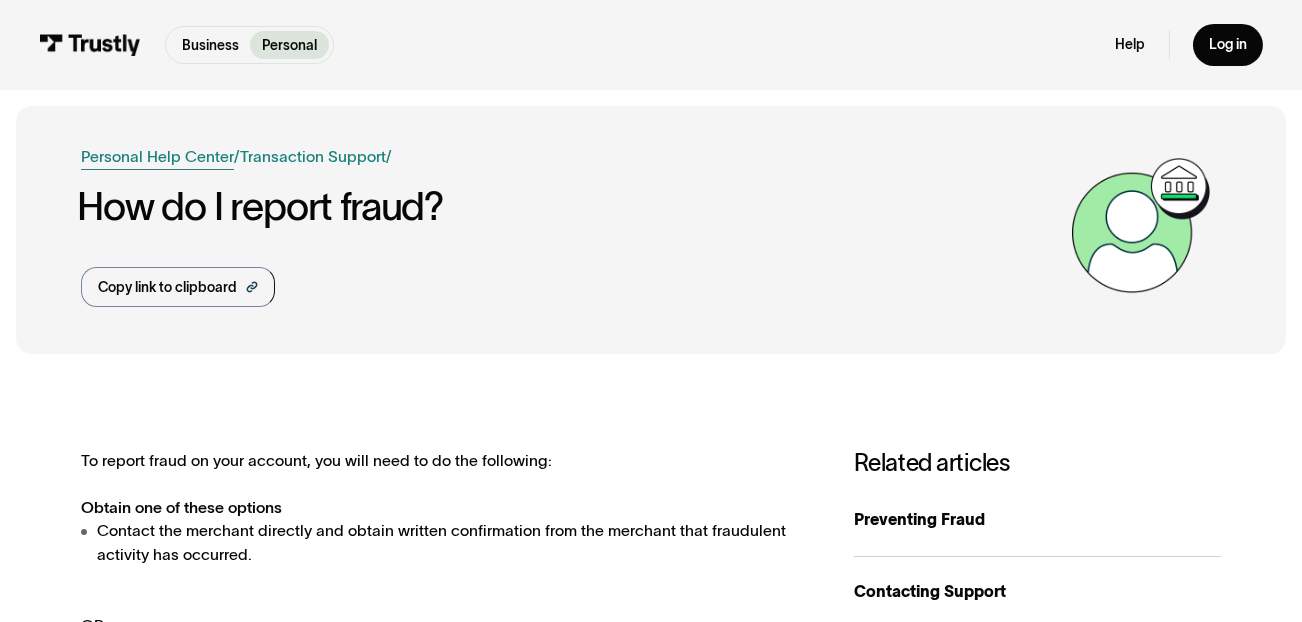 click on "Personal Help Center" at bounding box center (157, 157) 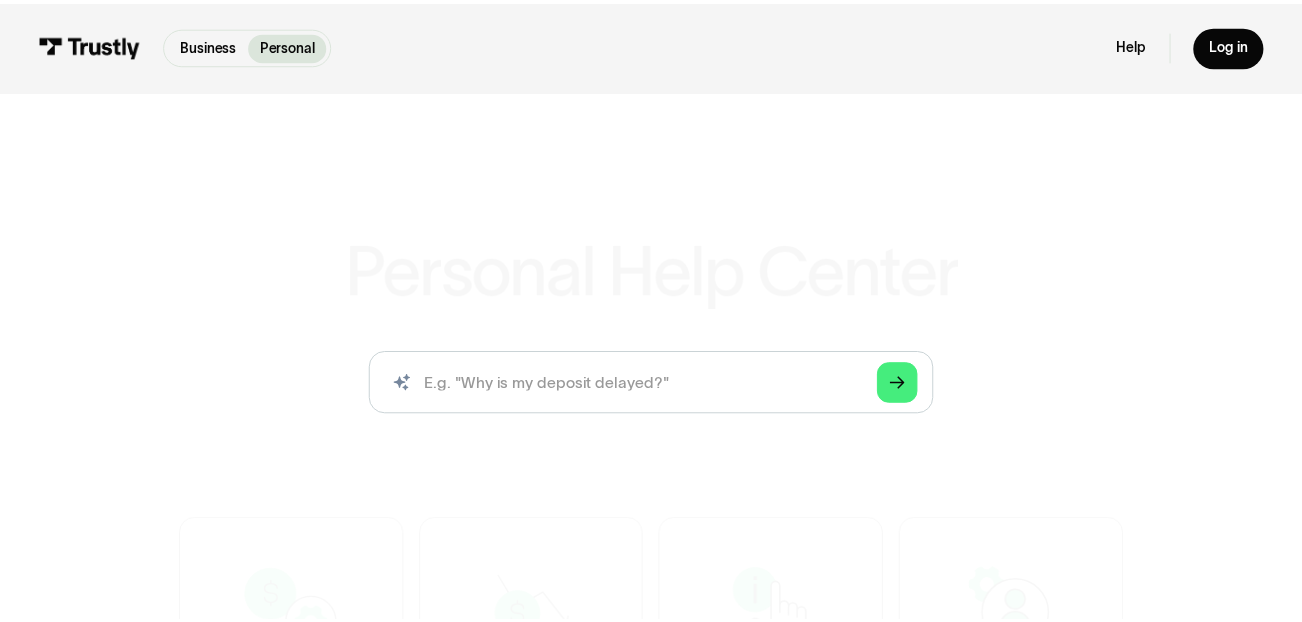 scroll, scrollTop: 0, scrollLeft: 0, axis: both 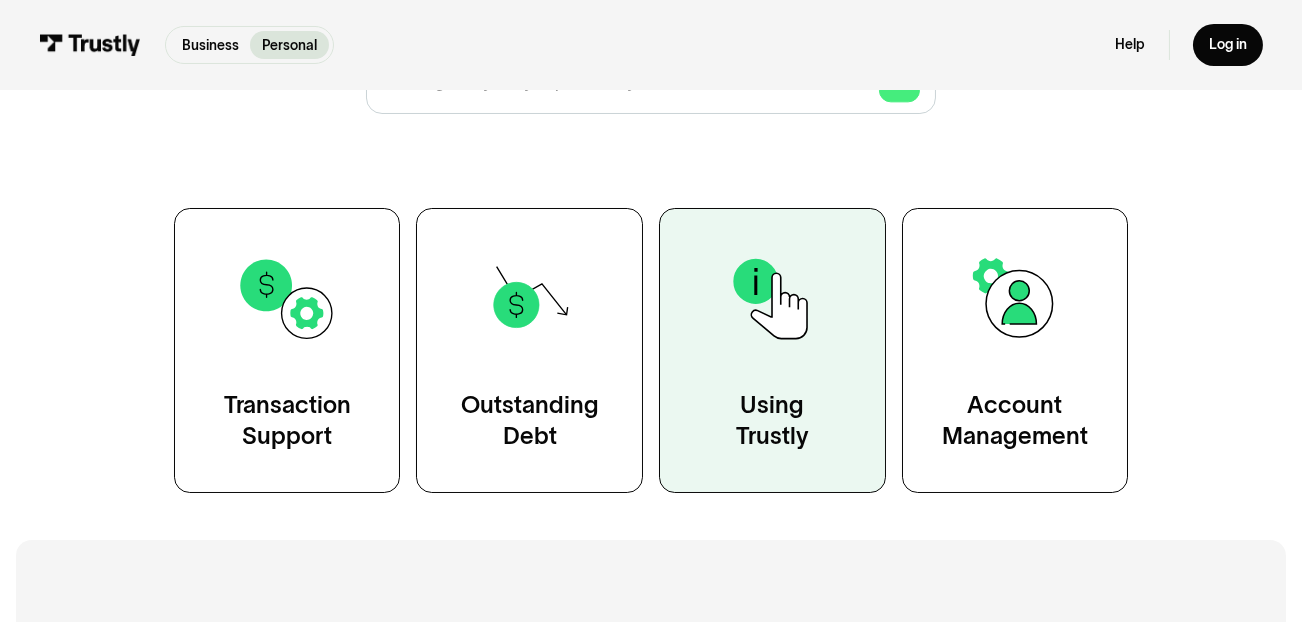 click on "Using Trustly" at bounding box center (772, 350) 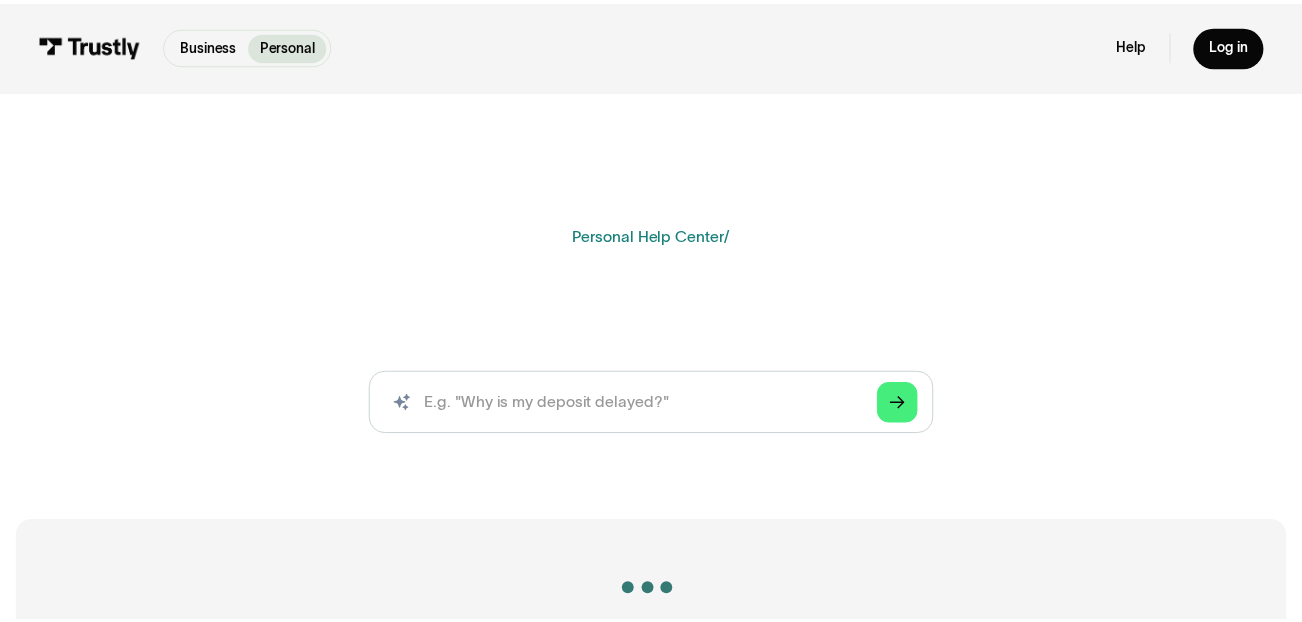 scroll, scrollTop: 0, scrollLeft: 0, axis: both 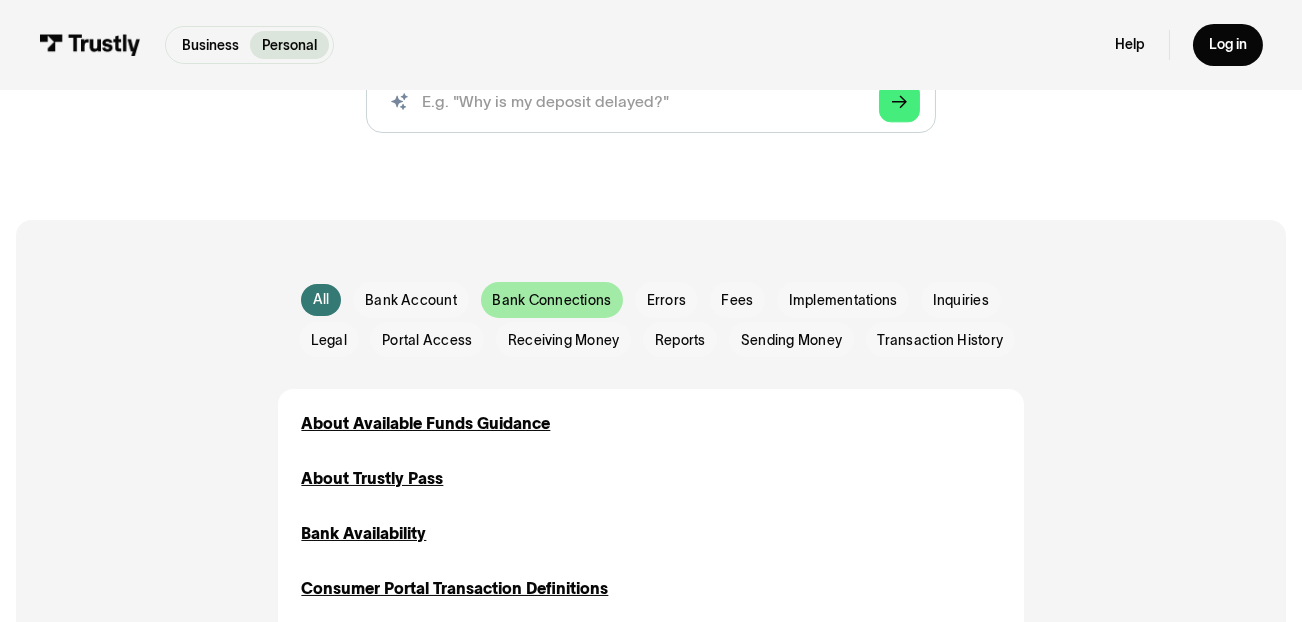click on "Bank Connections" at bounding box center [551, 301] 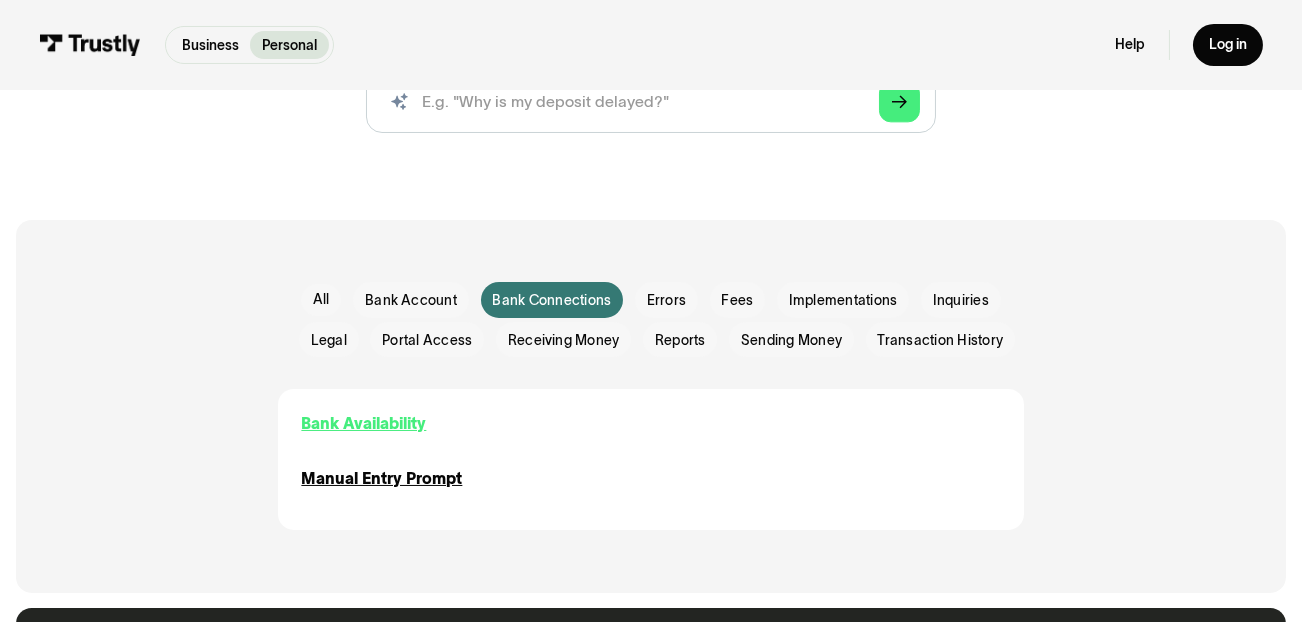 click on "Bank Availability" at bounding box center (363, 424) 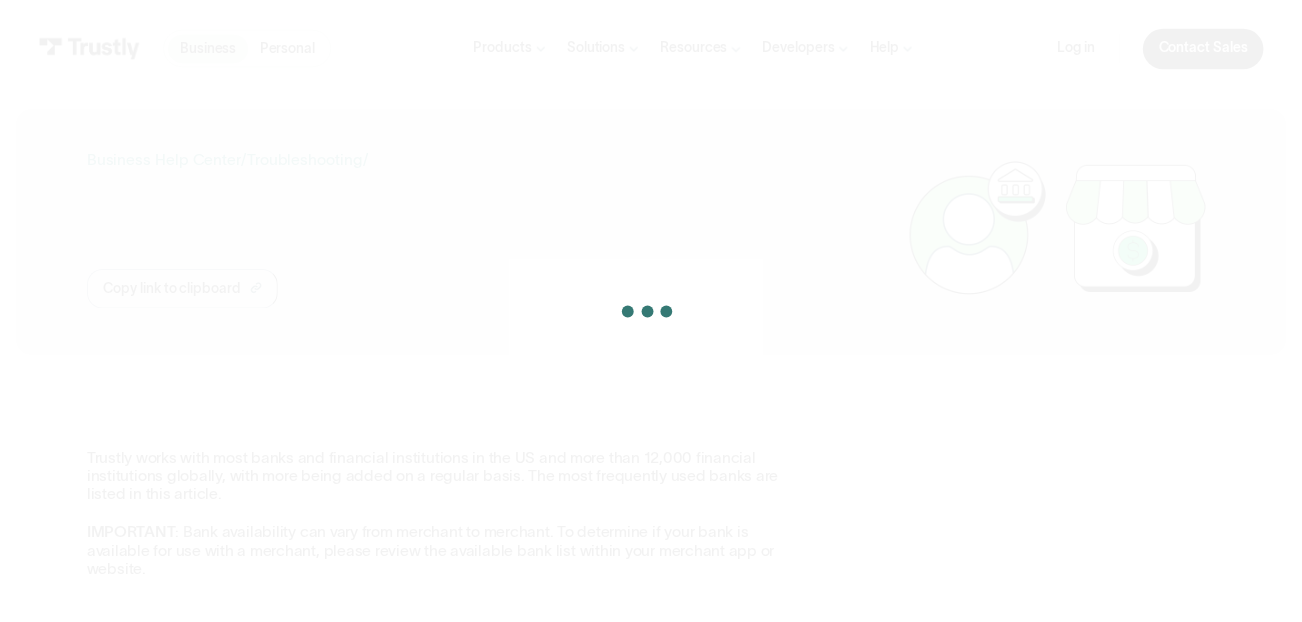 scroll, scrollTop: 0, scrollLeft: 0, axis: both 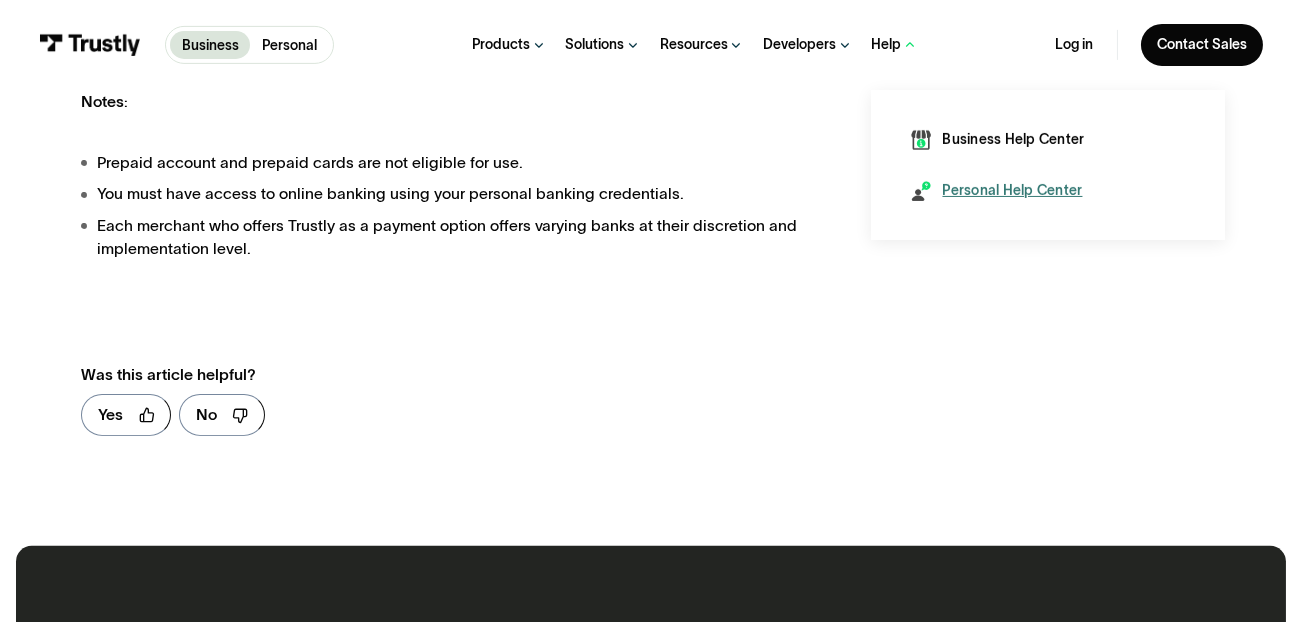 click on "Personal Help Center" at bounding box center (1012, 191) 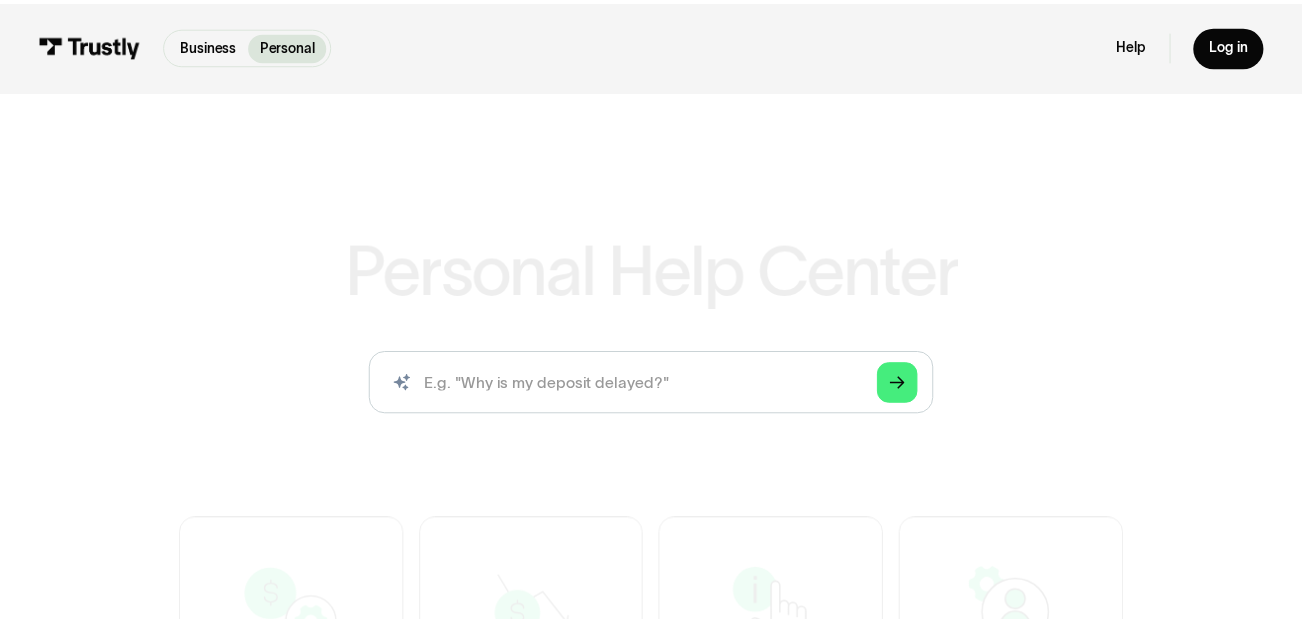 scroll, scrollTop: 0, scrollLeft: 0, axis: both 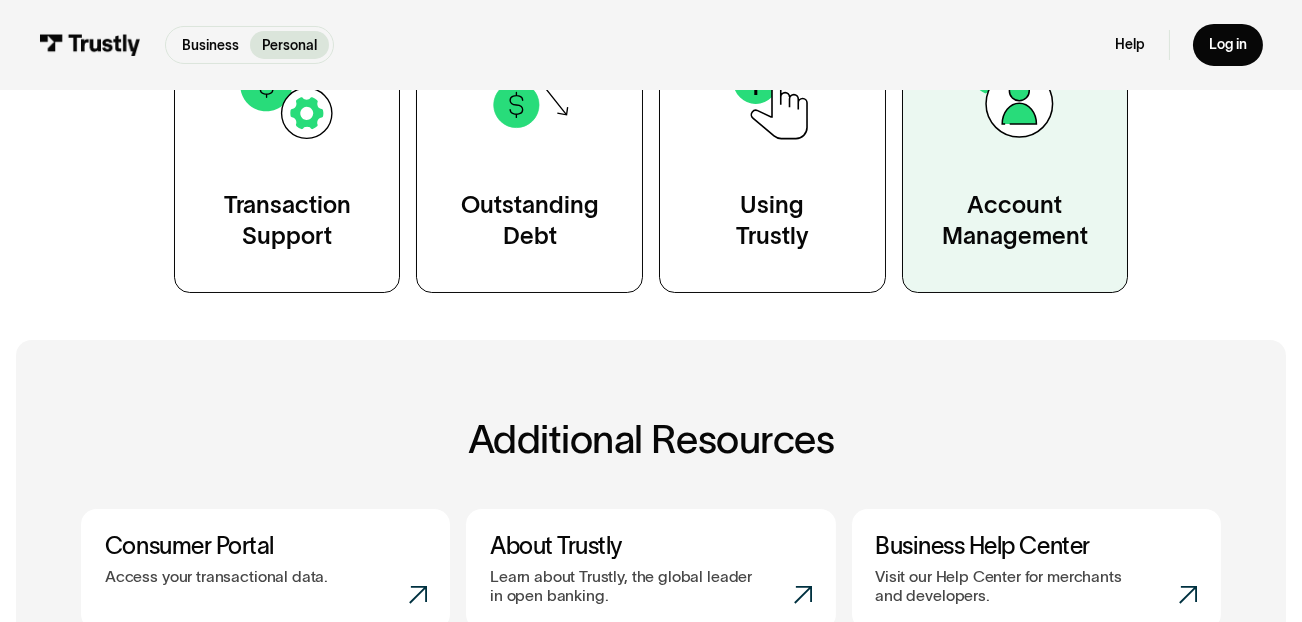 click on "Account Management" at bounding box center (1015, 221) 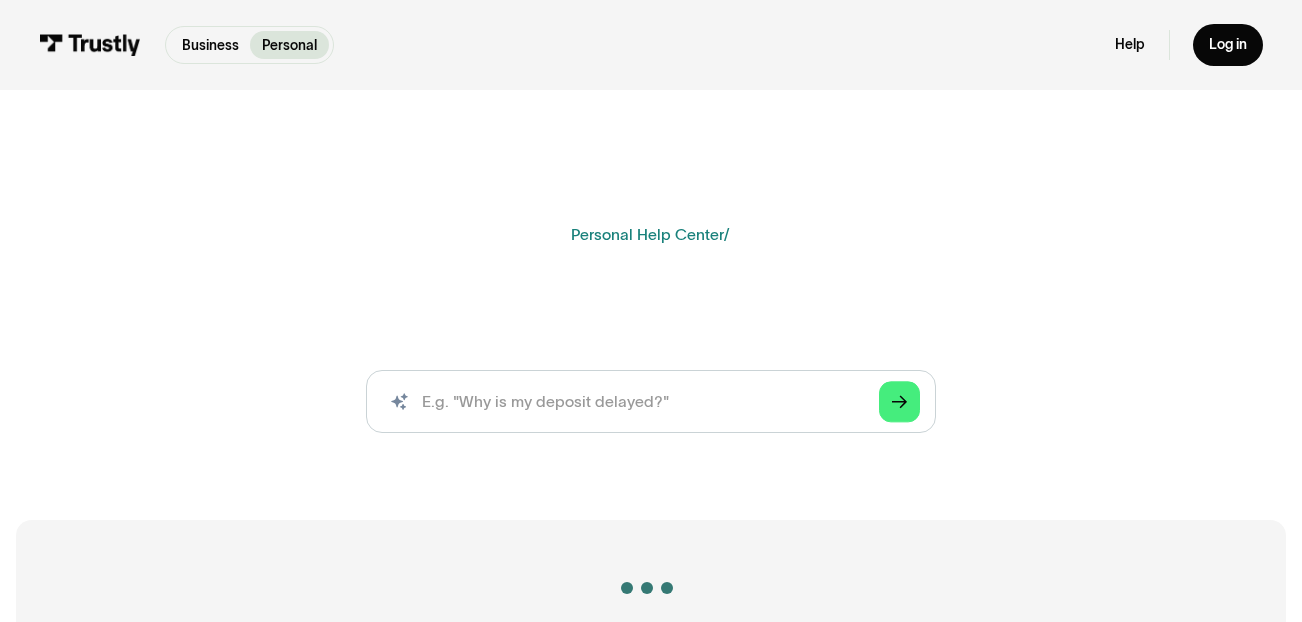 scroll, scrollTop: 0, scrollLeft: 0, axis: both 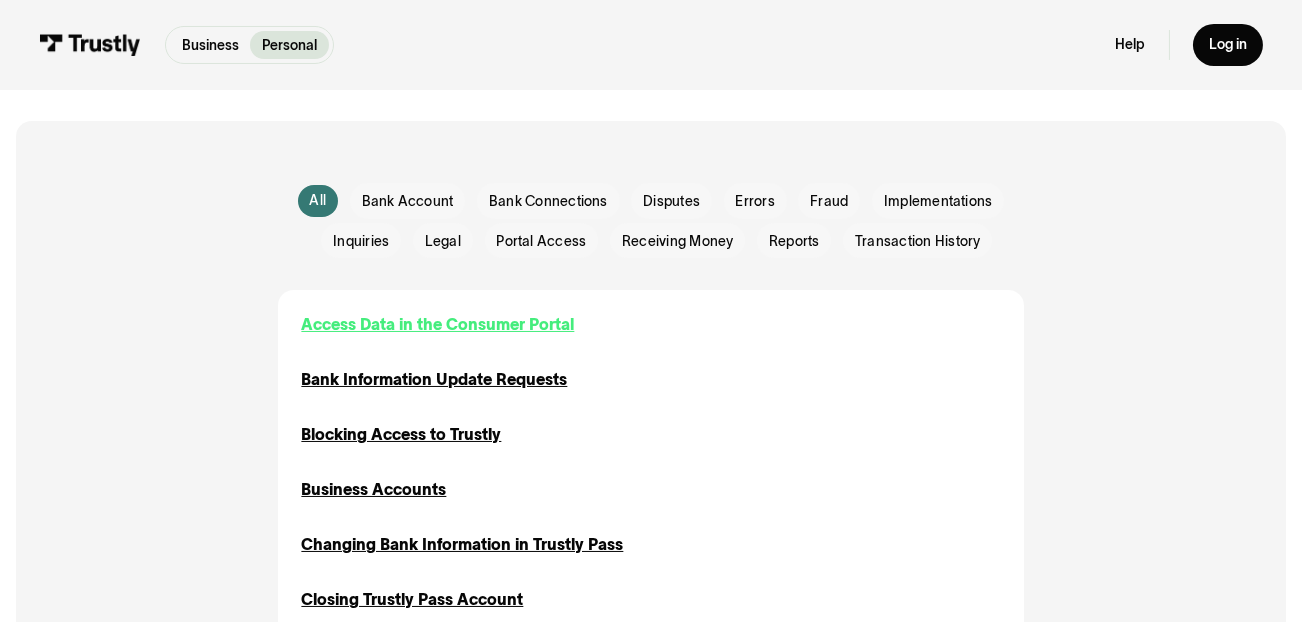 click on "Access Data in the Consumer Portal" at bounding box center [437, 325] 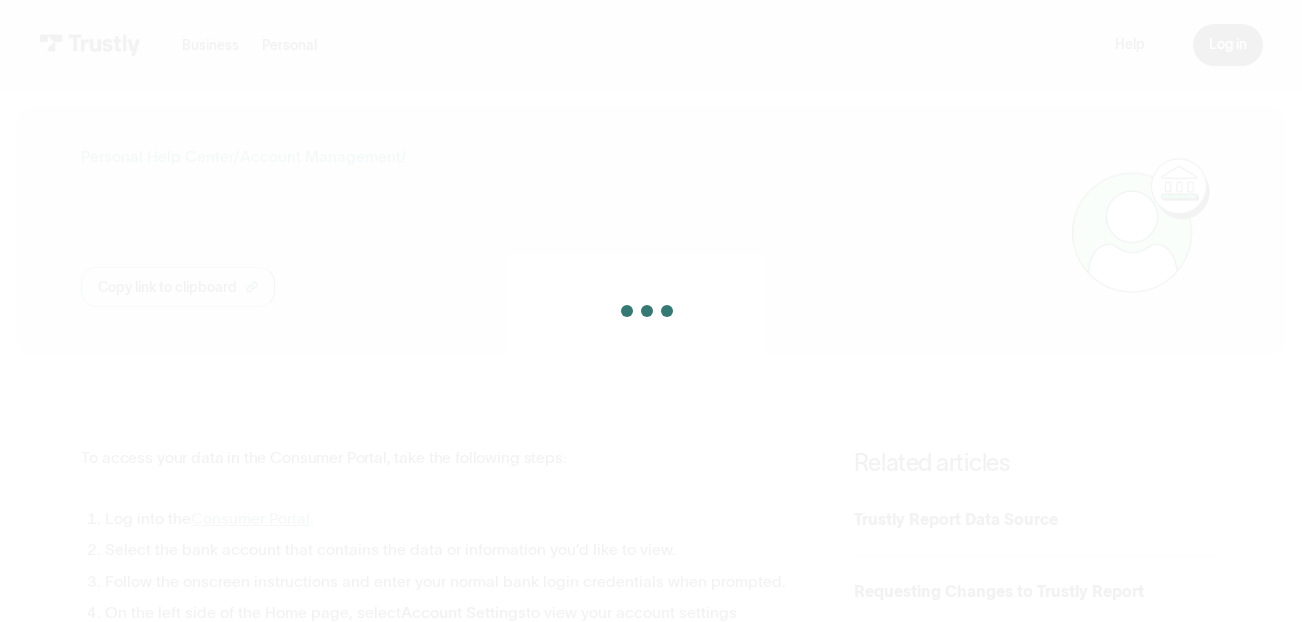 scroll, scrollTop: 0, scrollLeft: 0, axis: both 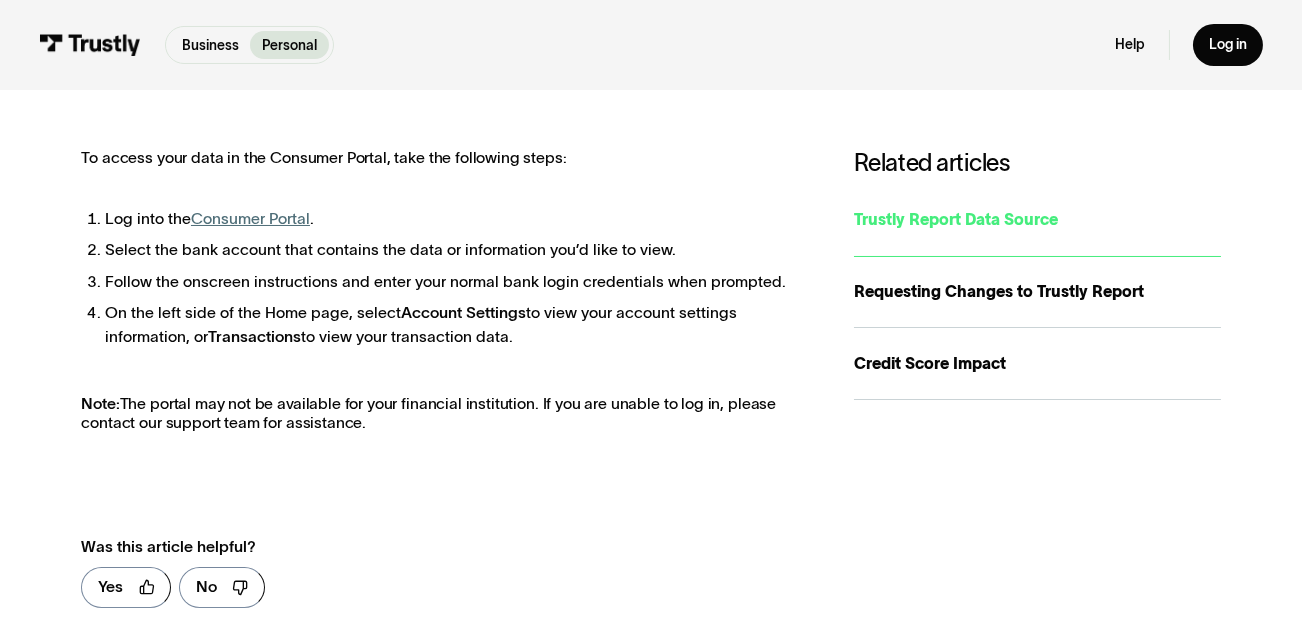 click on "Trustly Report Data Source" at bounding box center [1037, 220] 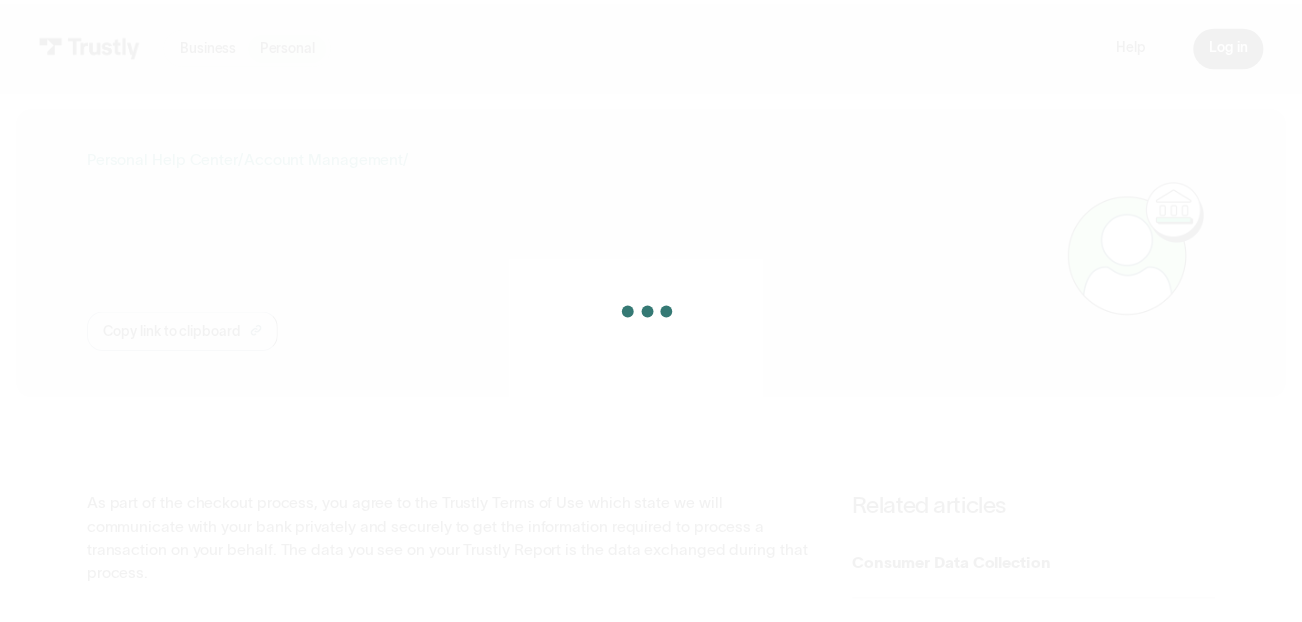 scroll, scrollTop: 0, scrollLeft: 0, axis: both 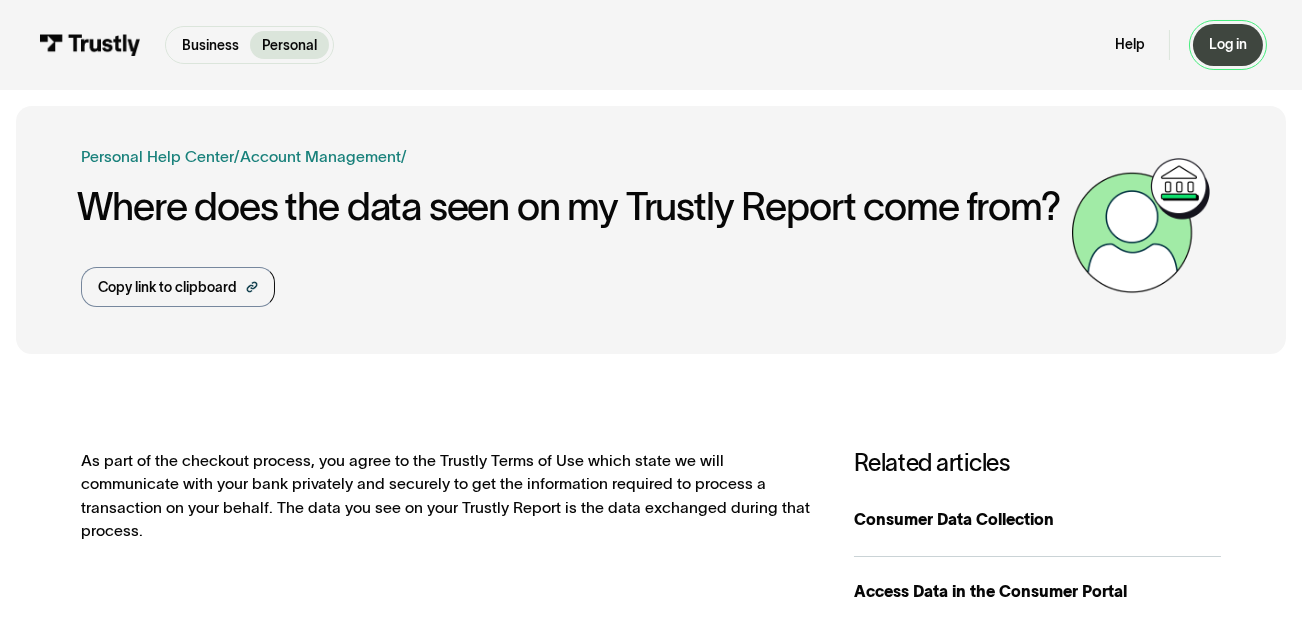 click on "Log in" at bounding box center [1228, 45] 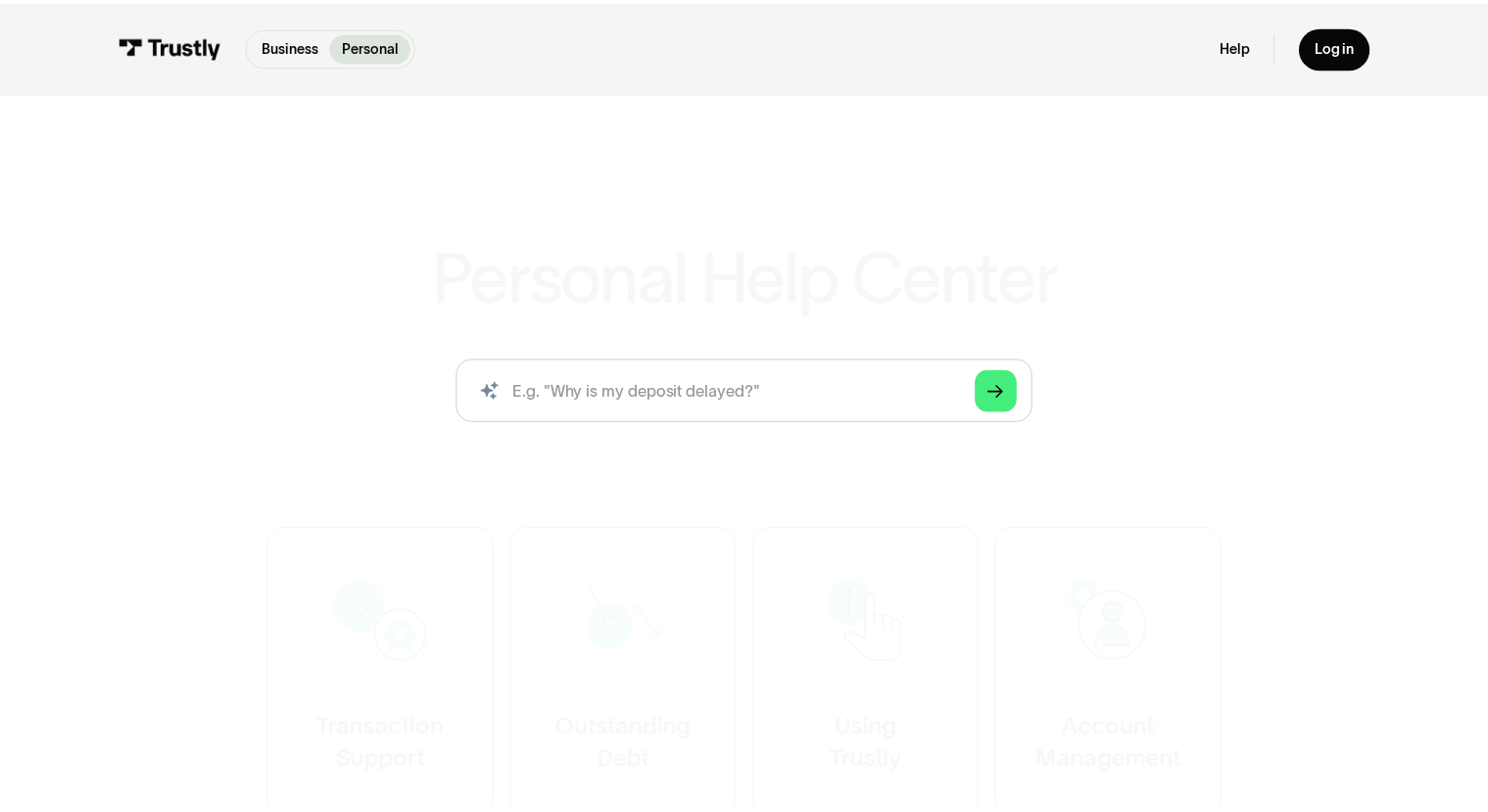 scroll, scrollTop: 0, scrollLeft: 0, axis: both 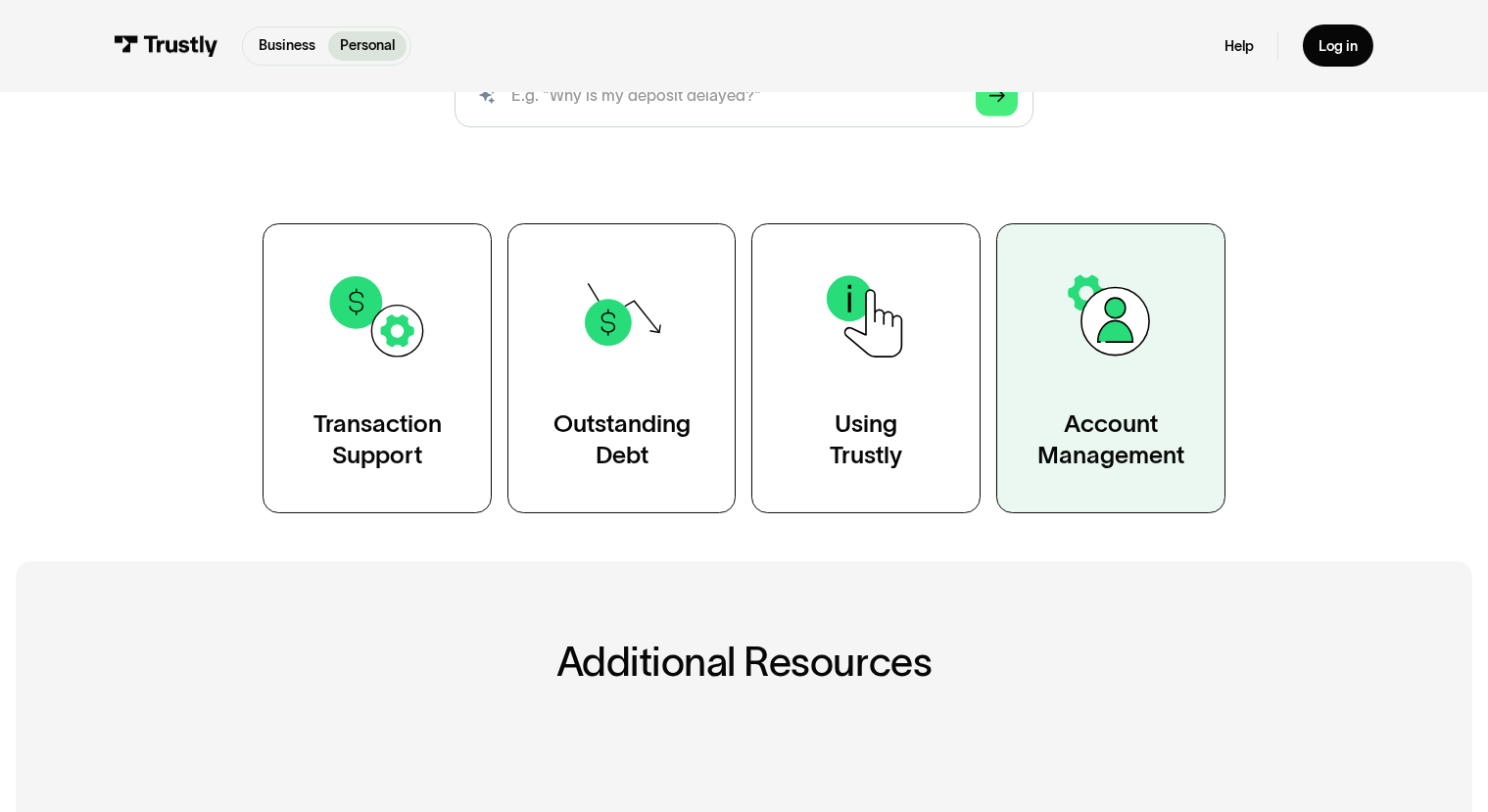click on "Account Management" at bounding box center [1111, 368] 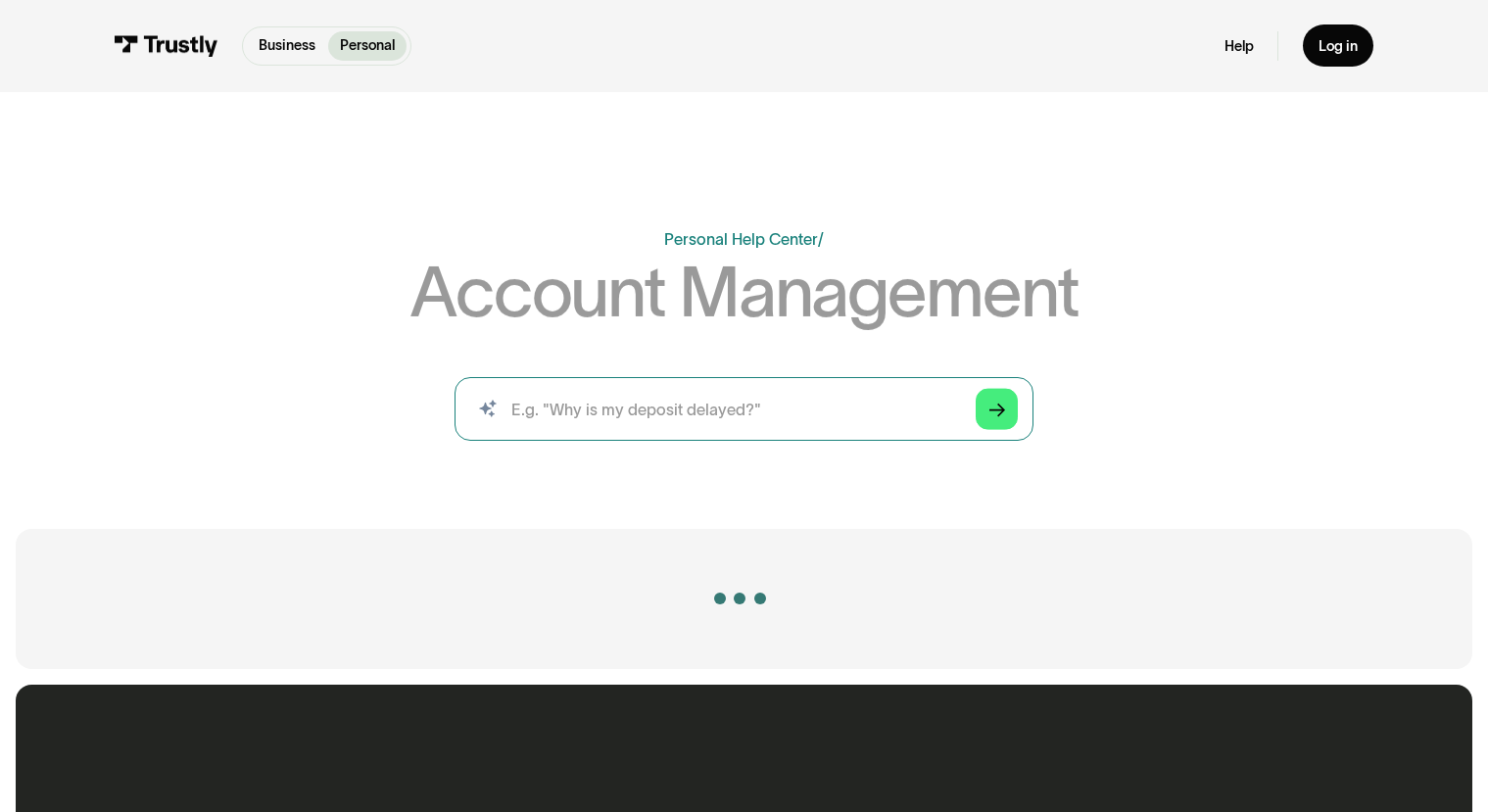 scroll, scrollTop: 0, scrollLeft: 0, axis: both 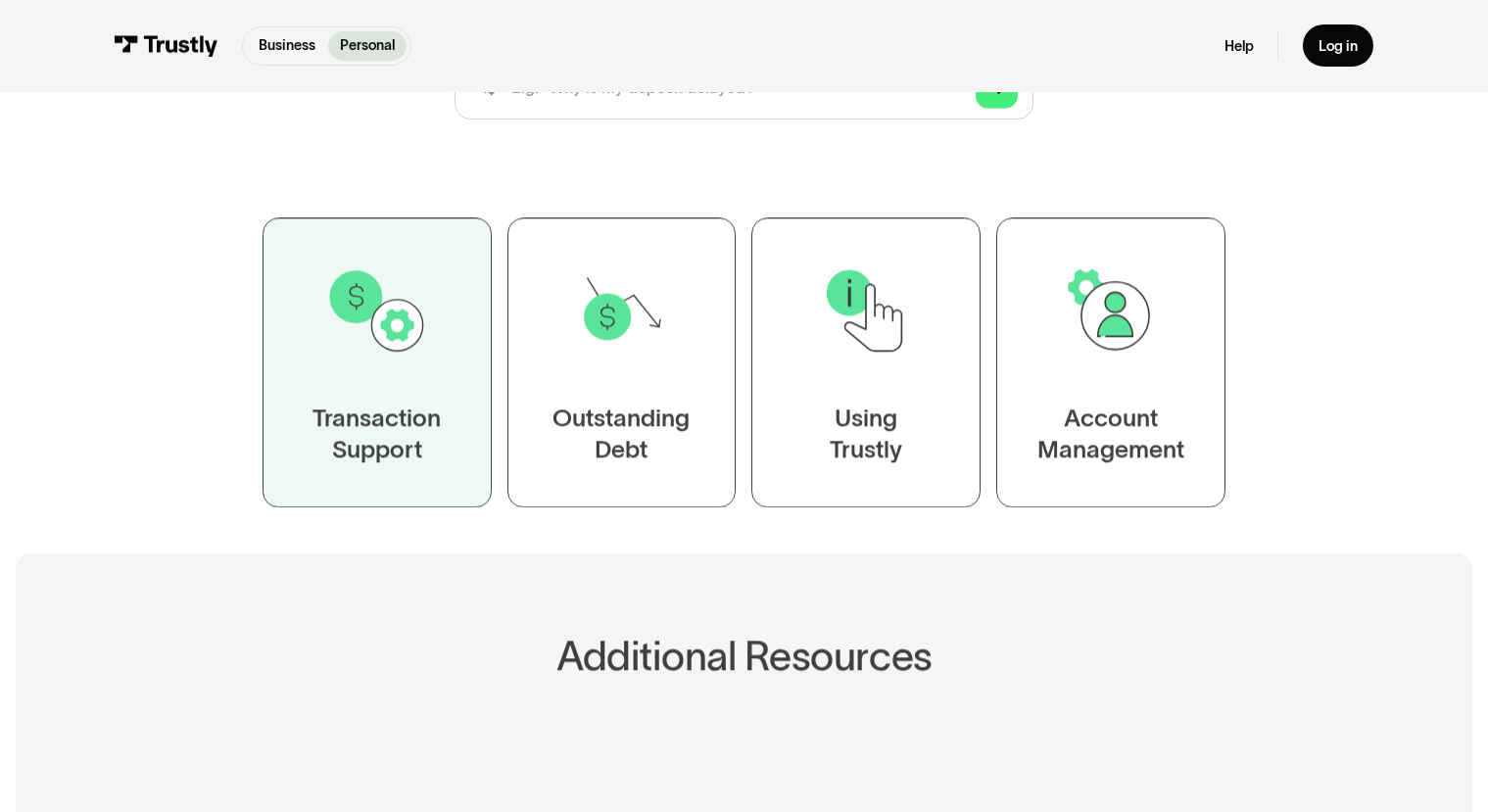 click on "Transaction Support" at bounding box center [377, 362] 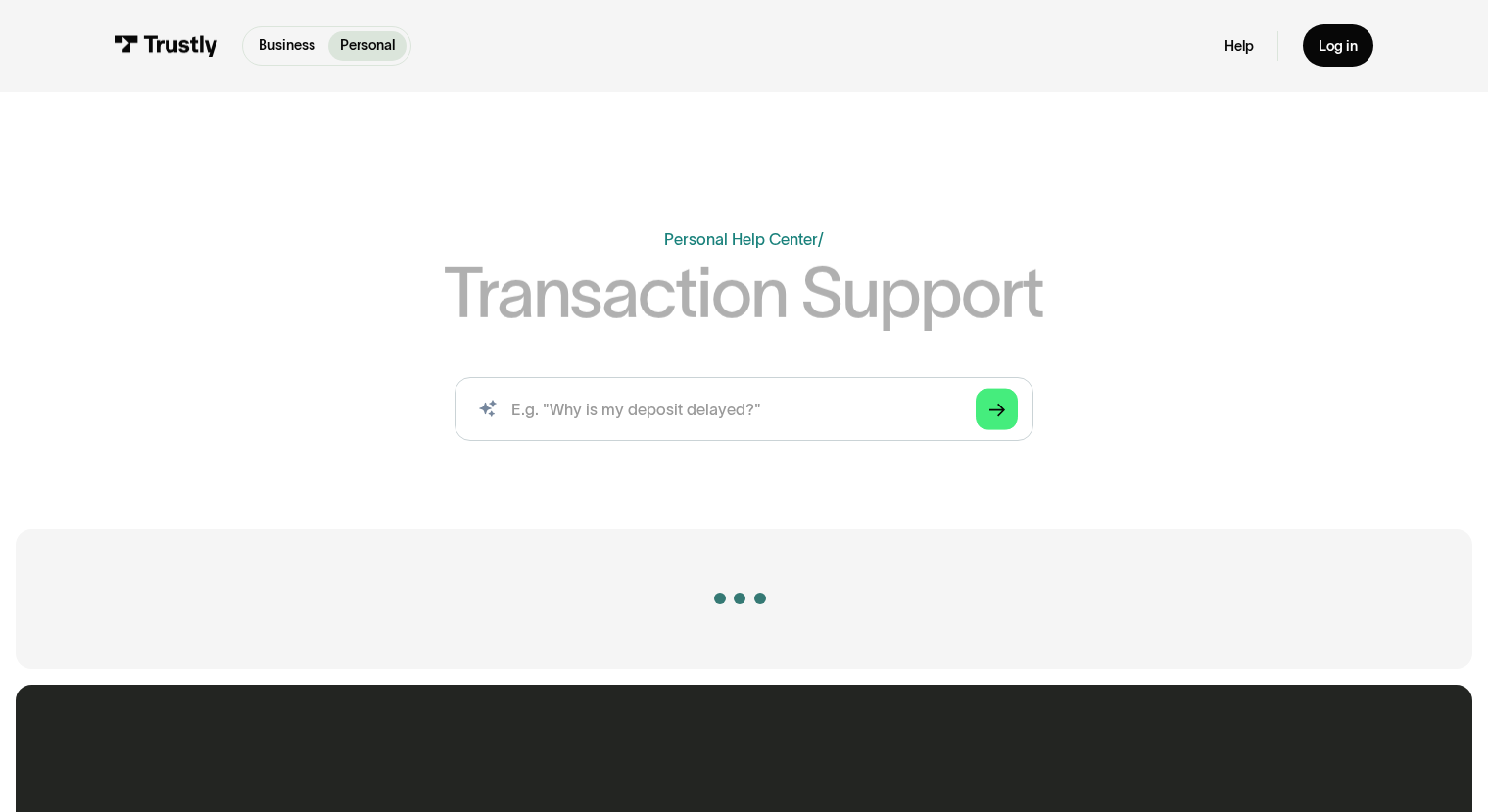 scroll, scrollTop: 0, scrollLeft: 0, axis: both 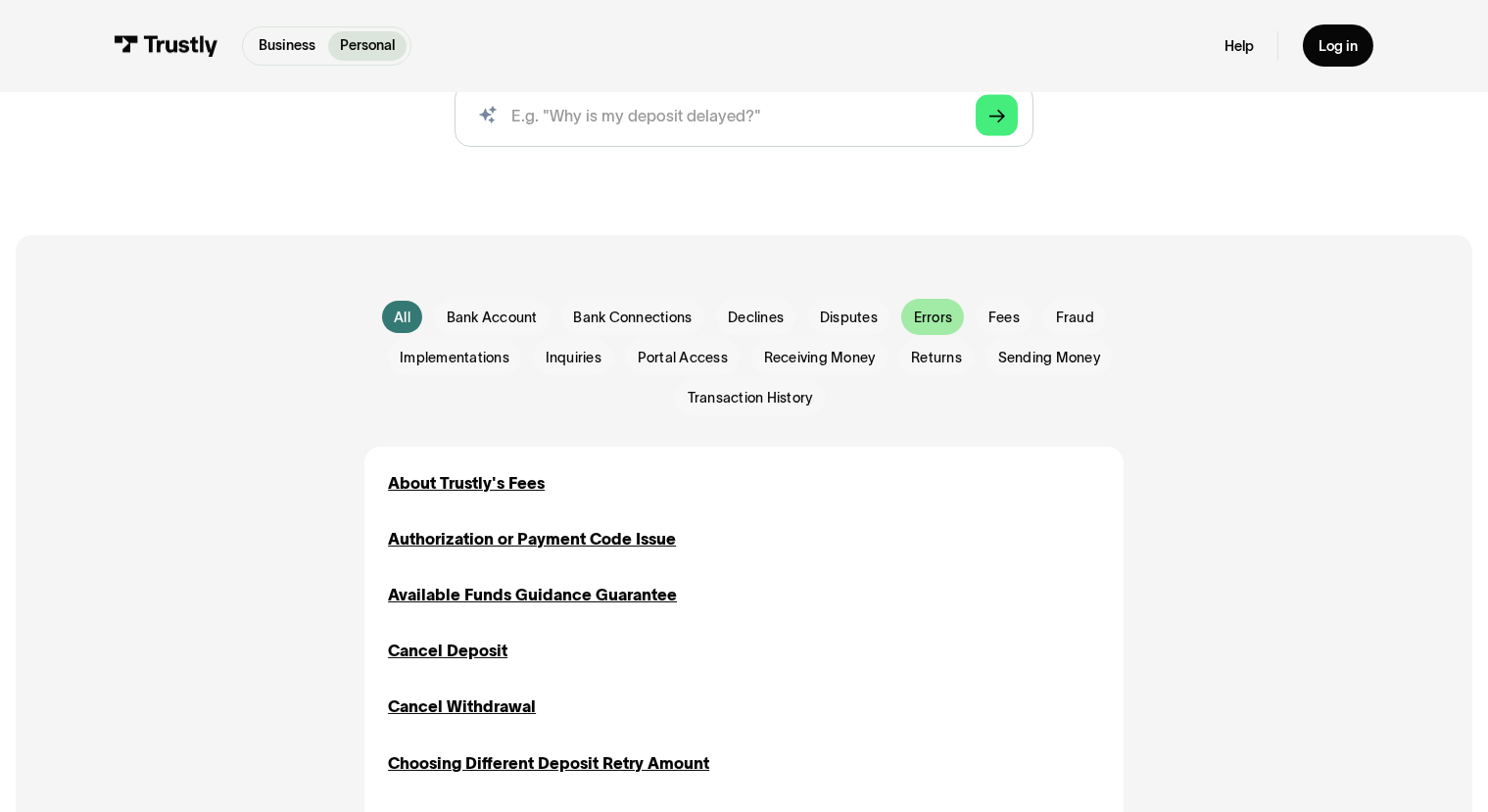 click on "Errors" at bounding box center (934, 317) 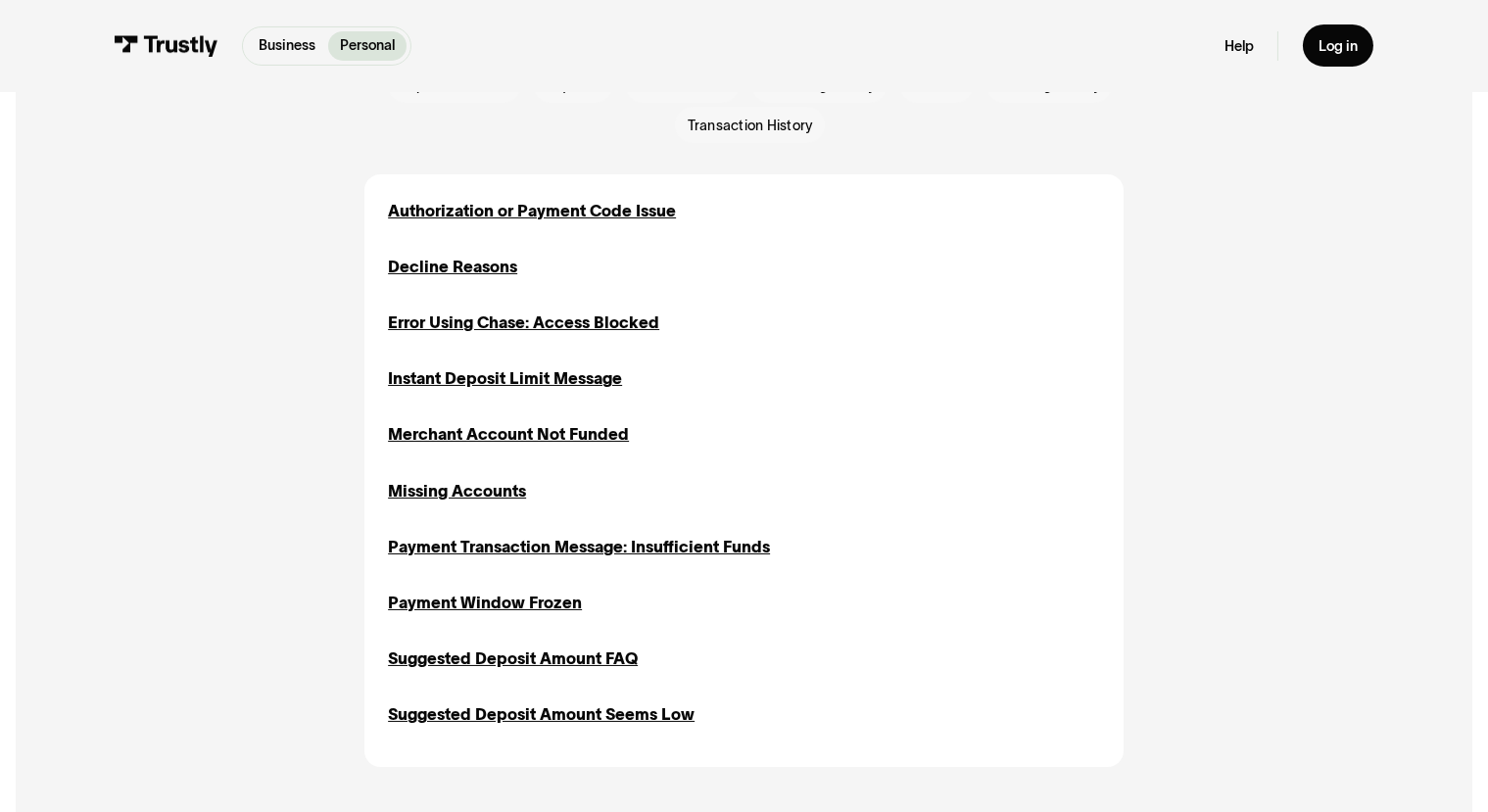 scroll, scrollTop: 587, scrollLeft: 0, axis: vertical 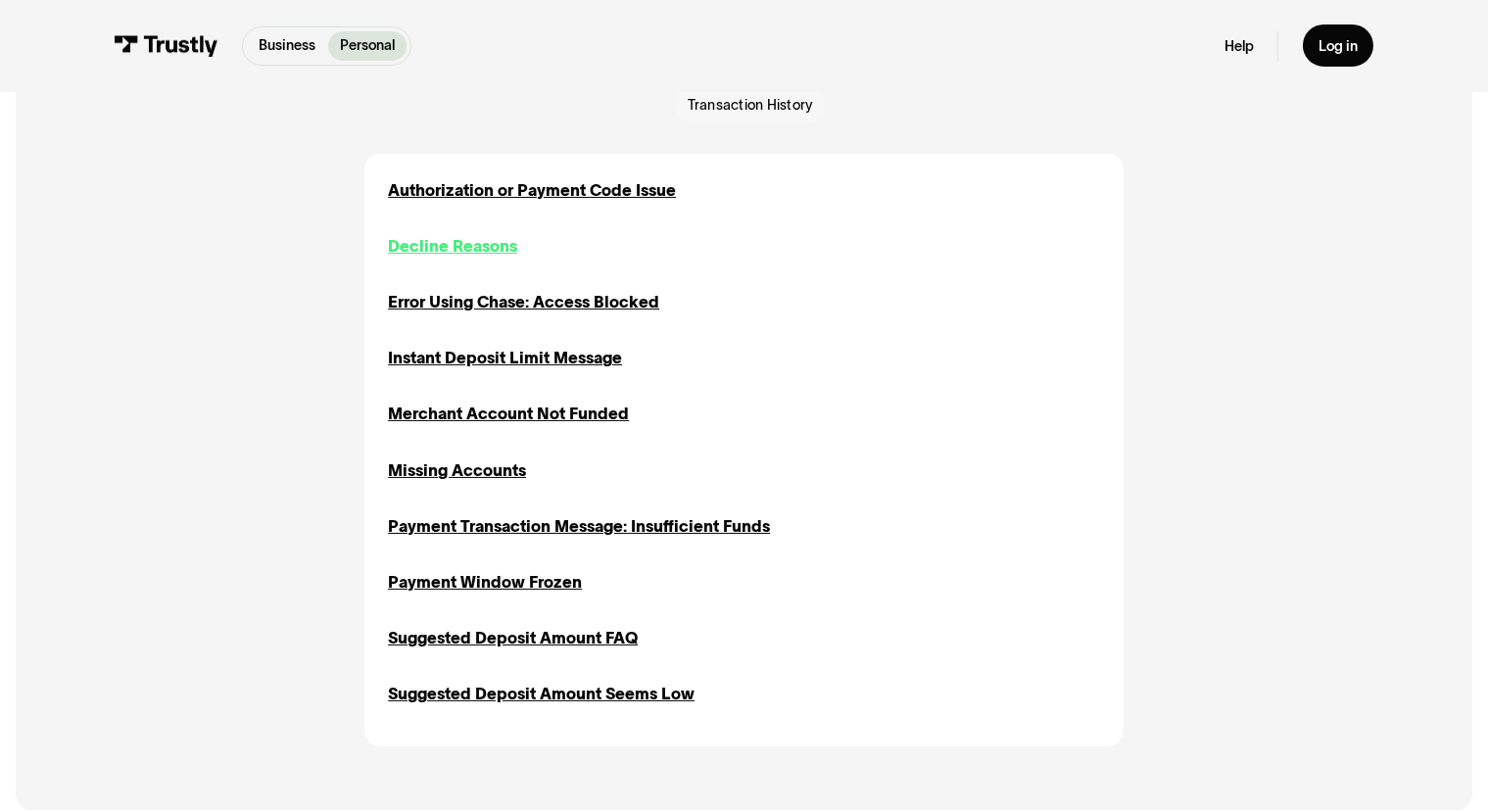 click on "Decline Reasons" at bounding box center [453, 246] 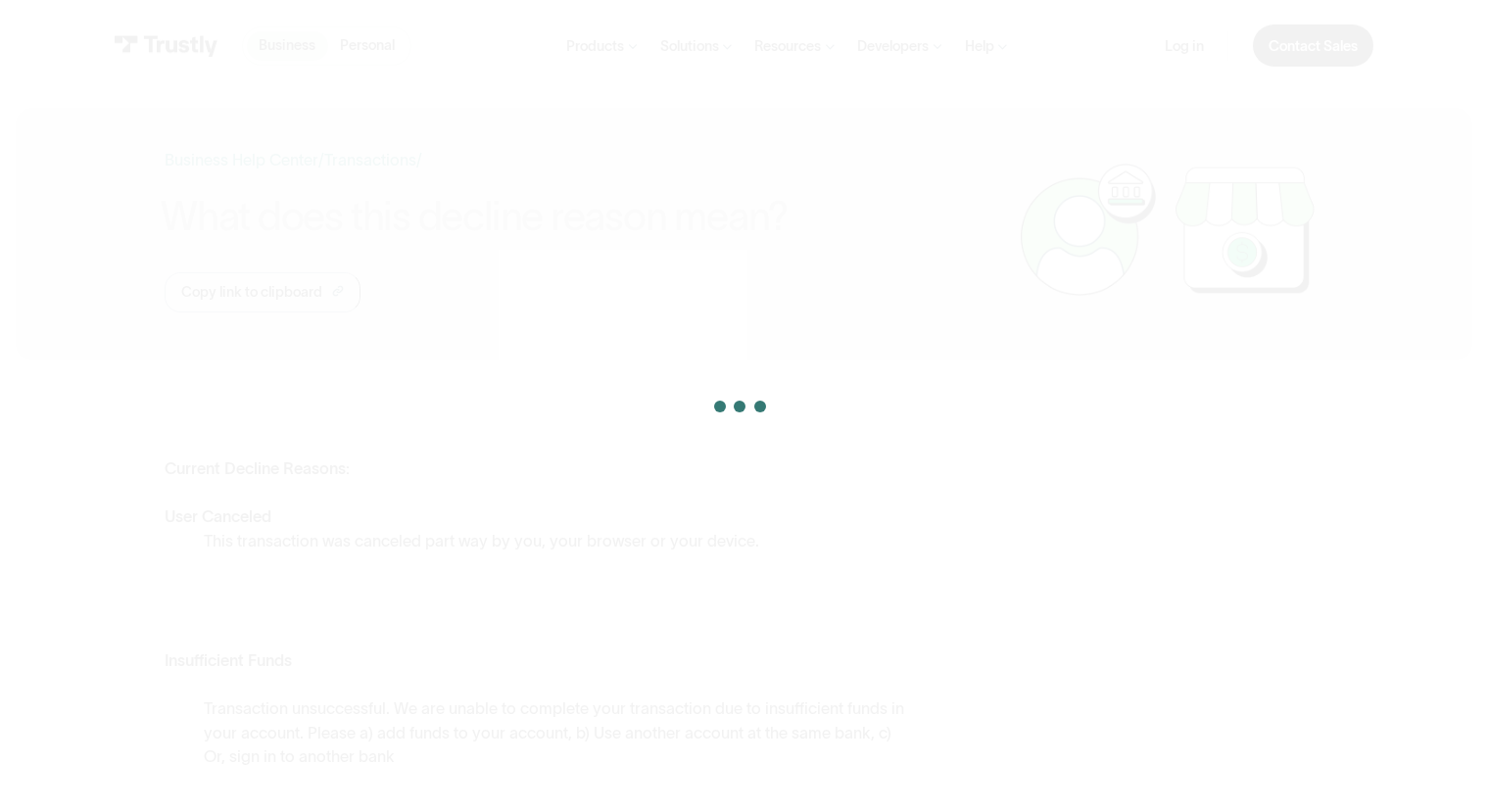 scroll, scrollTop: 0, scrollLeft: 0, axis: both 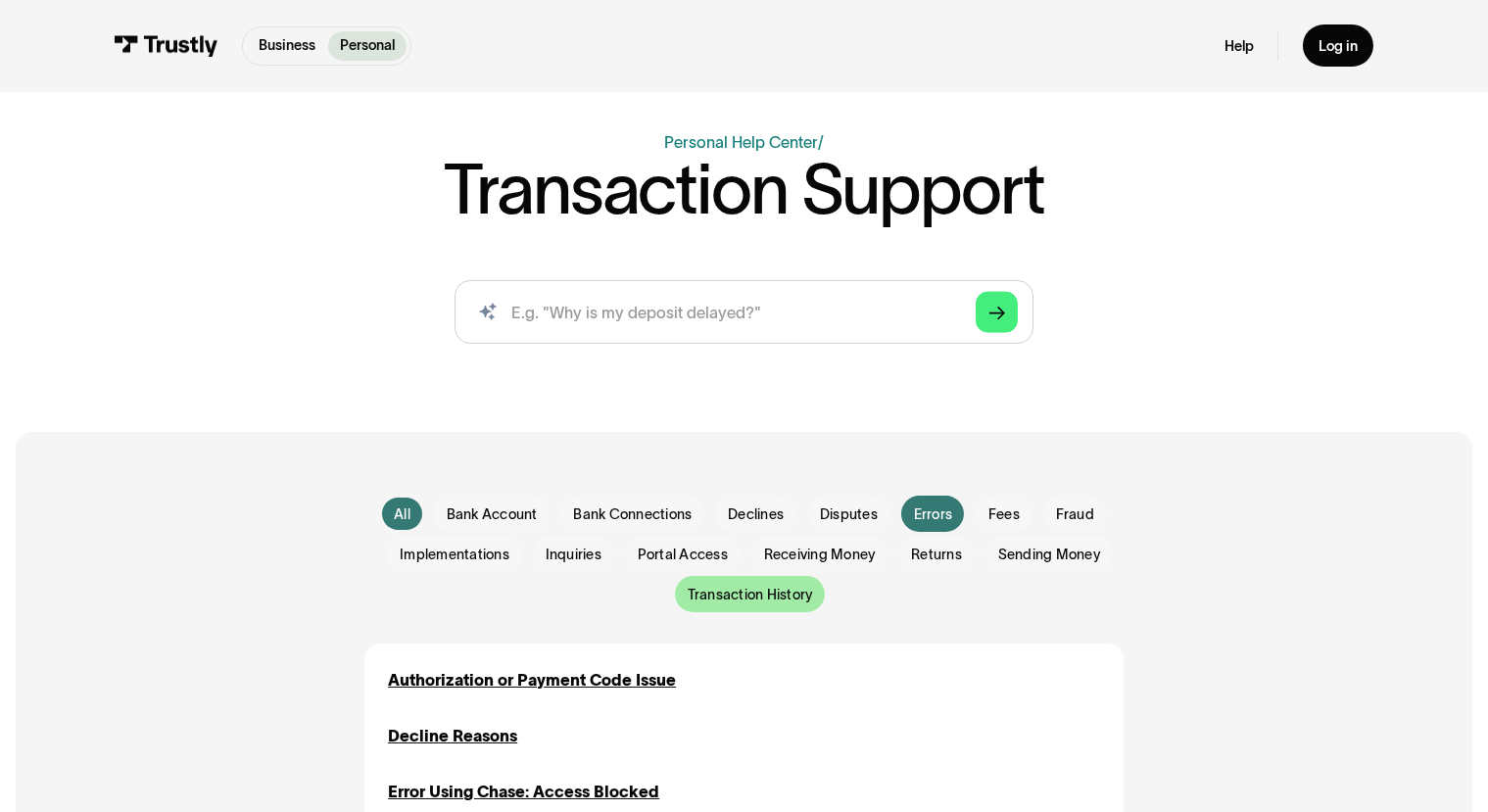 click on "Transaction History" at bounding box center [750, 595] 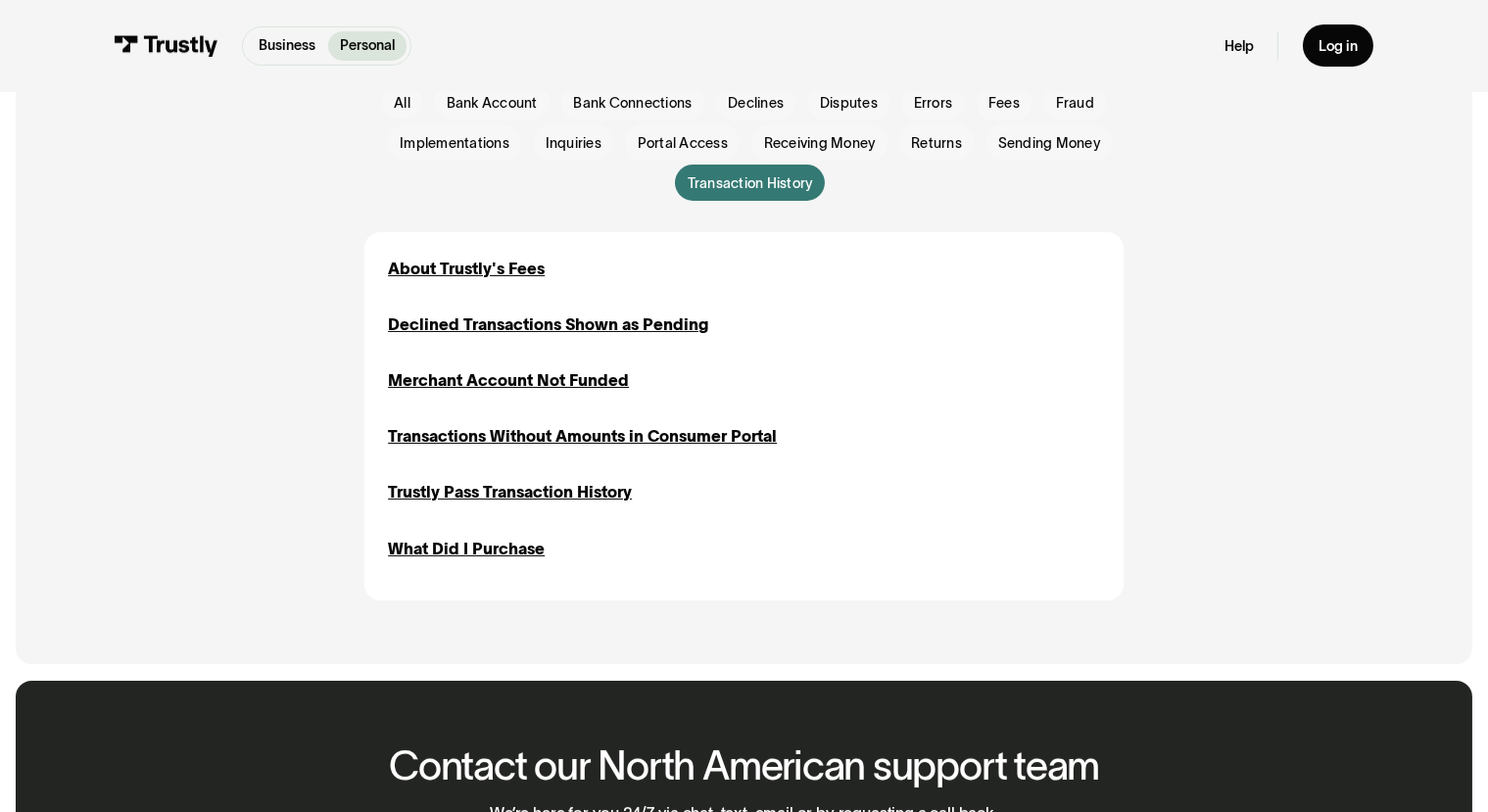 scroll, scrollTop: 587, scrollLeft: 0, axis: vertical 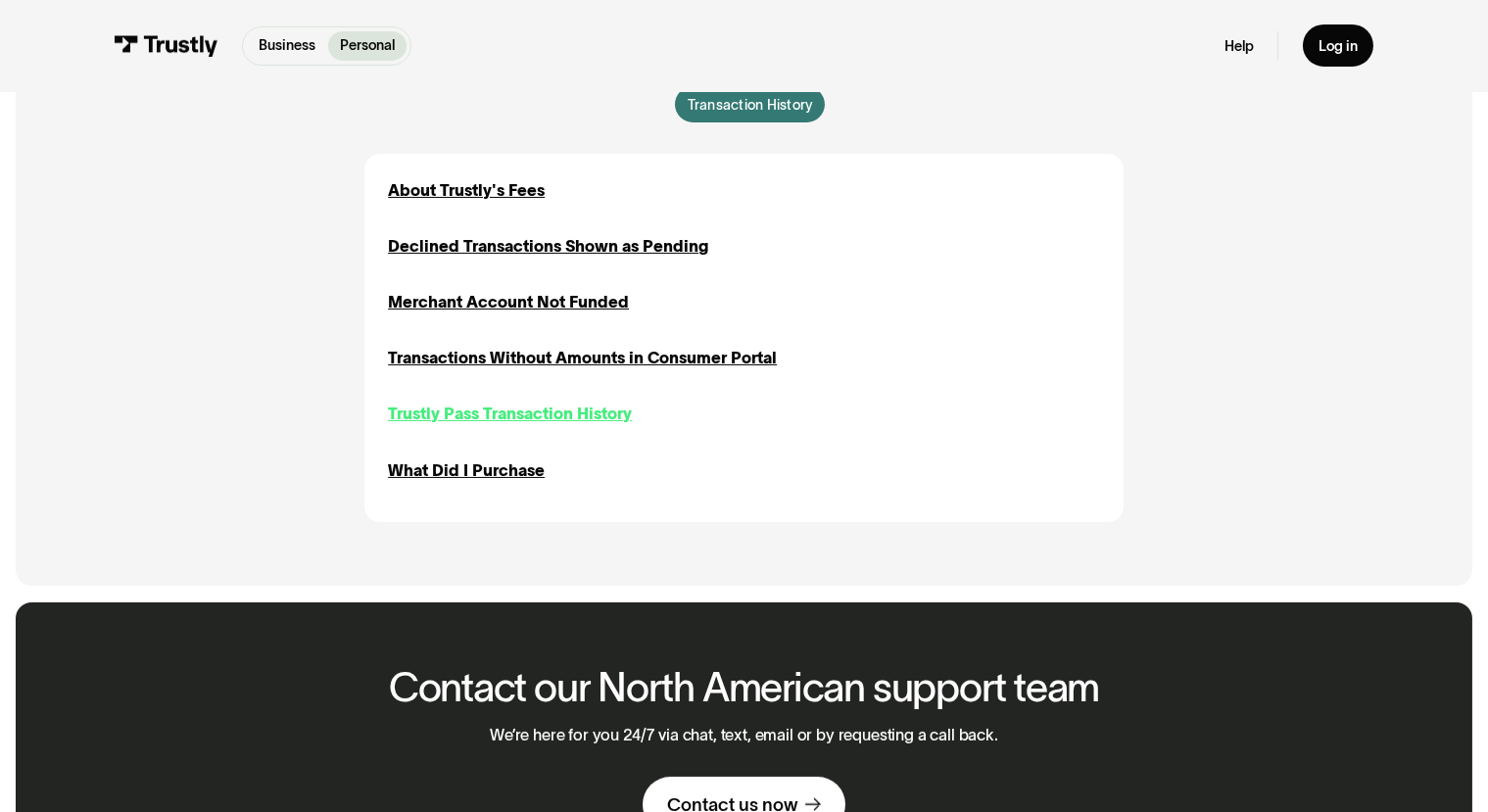 click on "Trustly Pass Transaction History" at bounding box center [509, 413] 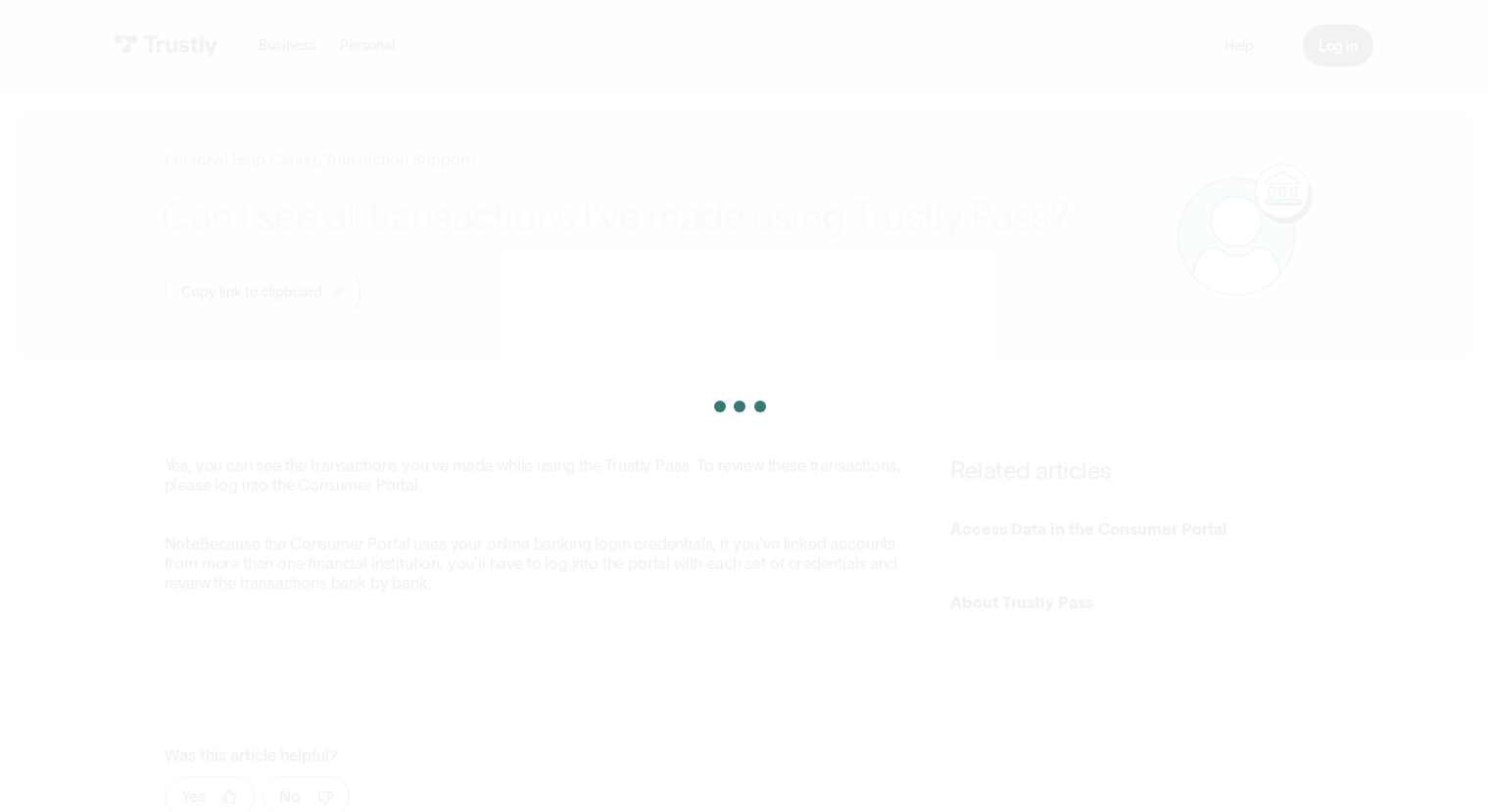 scroll, scrollTop: 0, scrollLeft: 0, axis: both 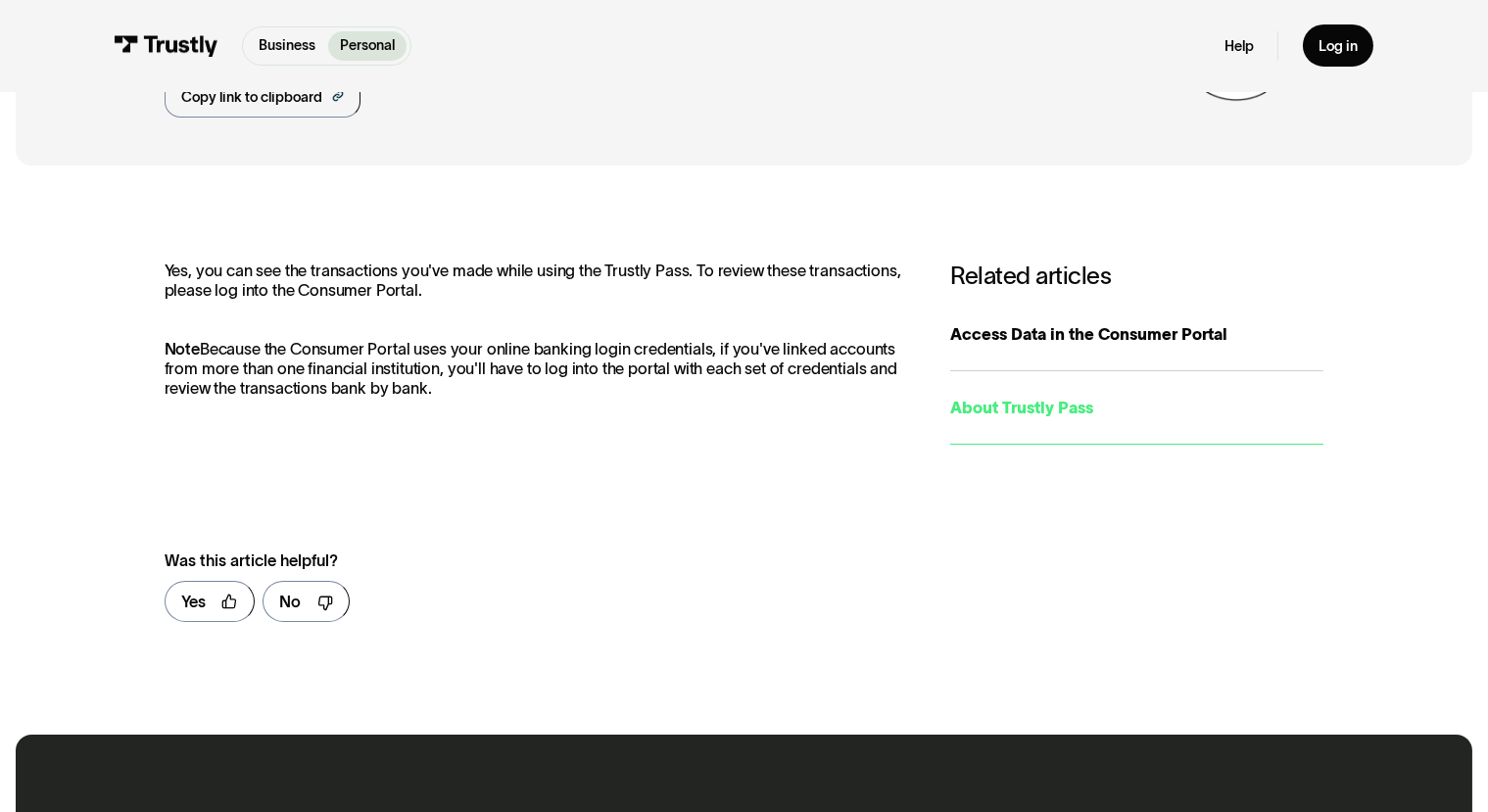 click on "About Trustly Pass" at bounding box center [1136, 407] 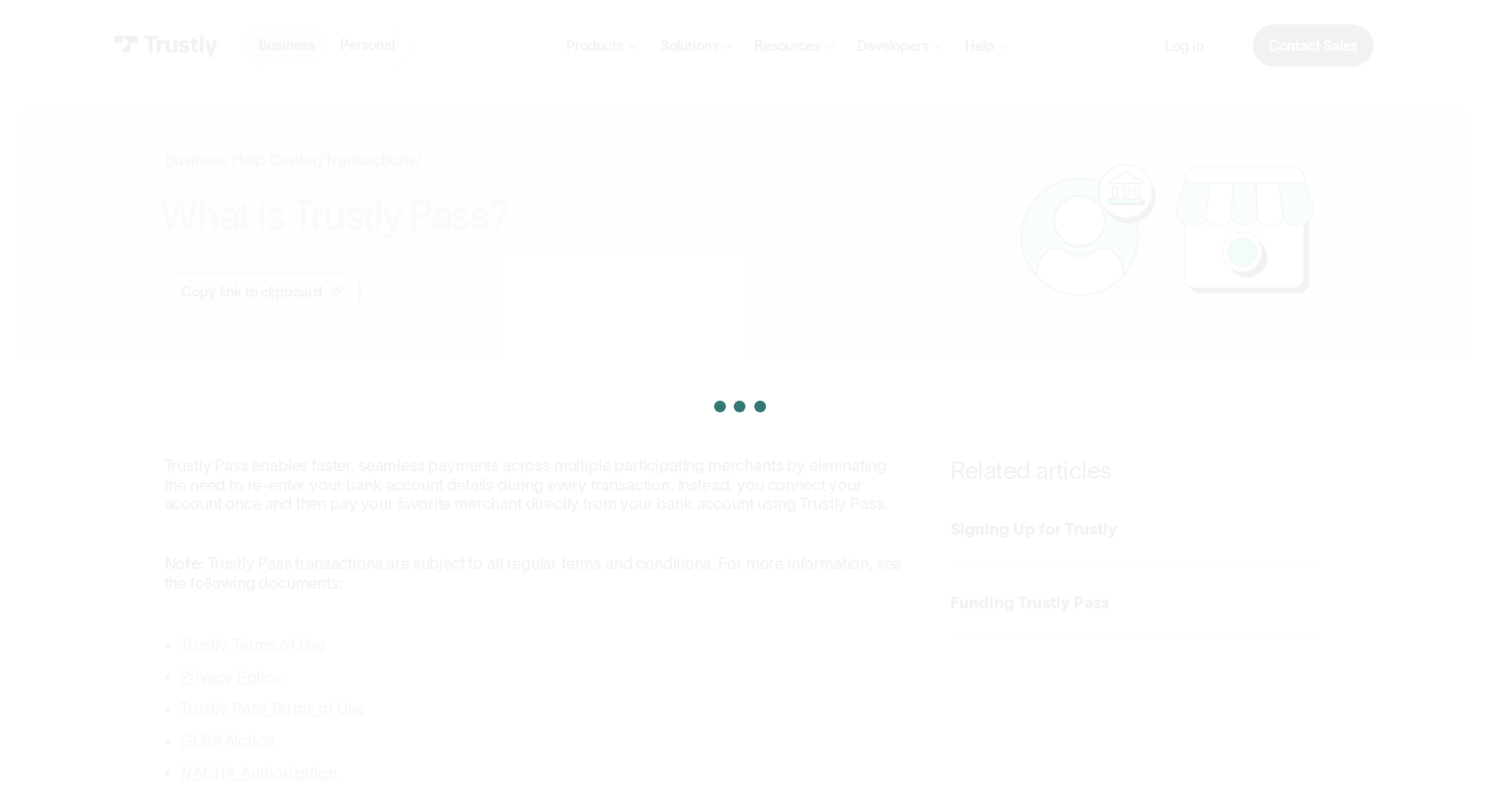 scroll, scrollTop: 0, scrollLeft: 0, axis: both 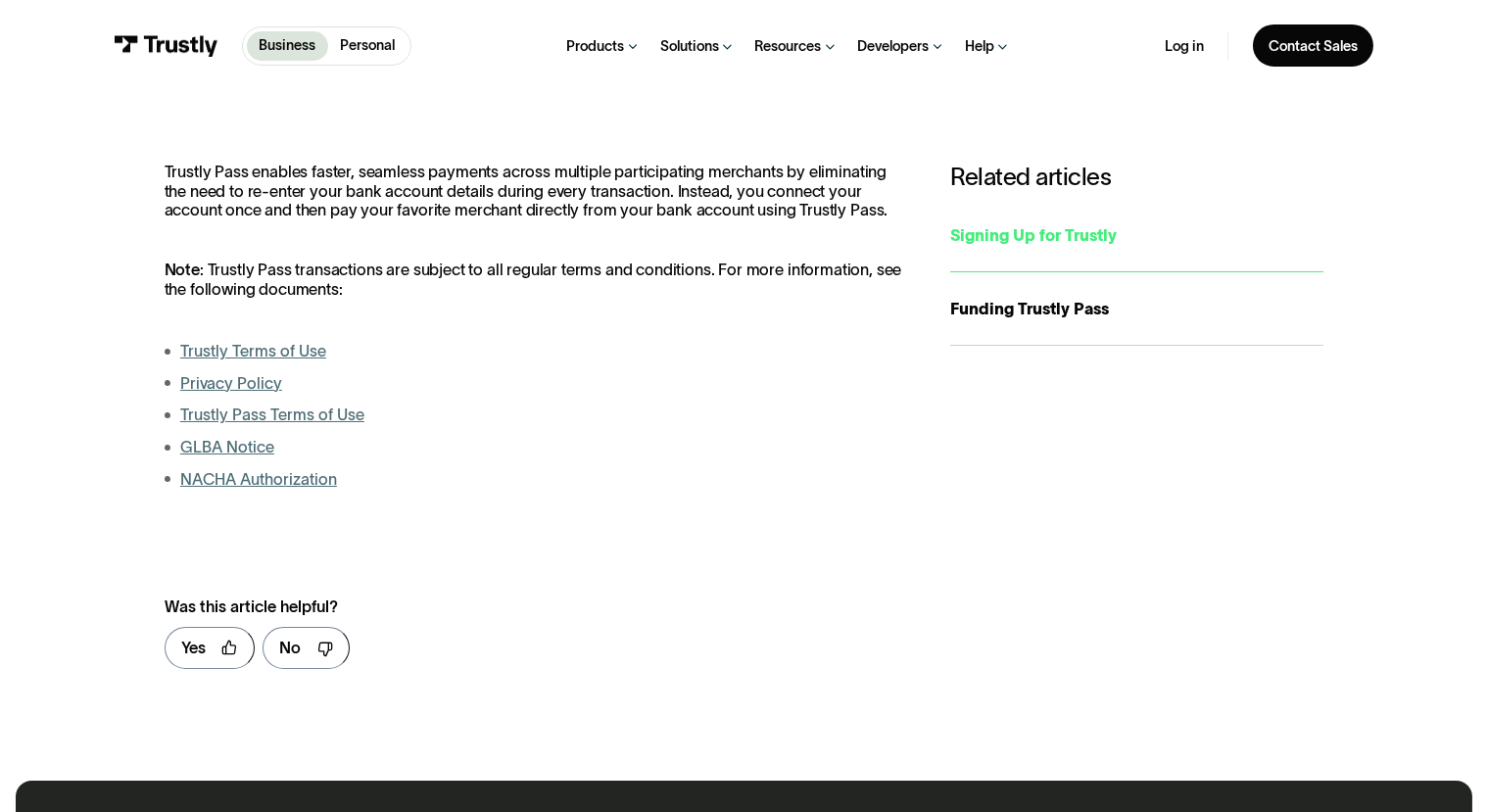 click on "Signing Up for Trustly" at bounding box center (1136, 235) 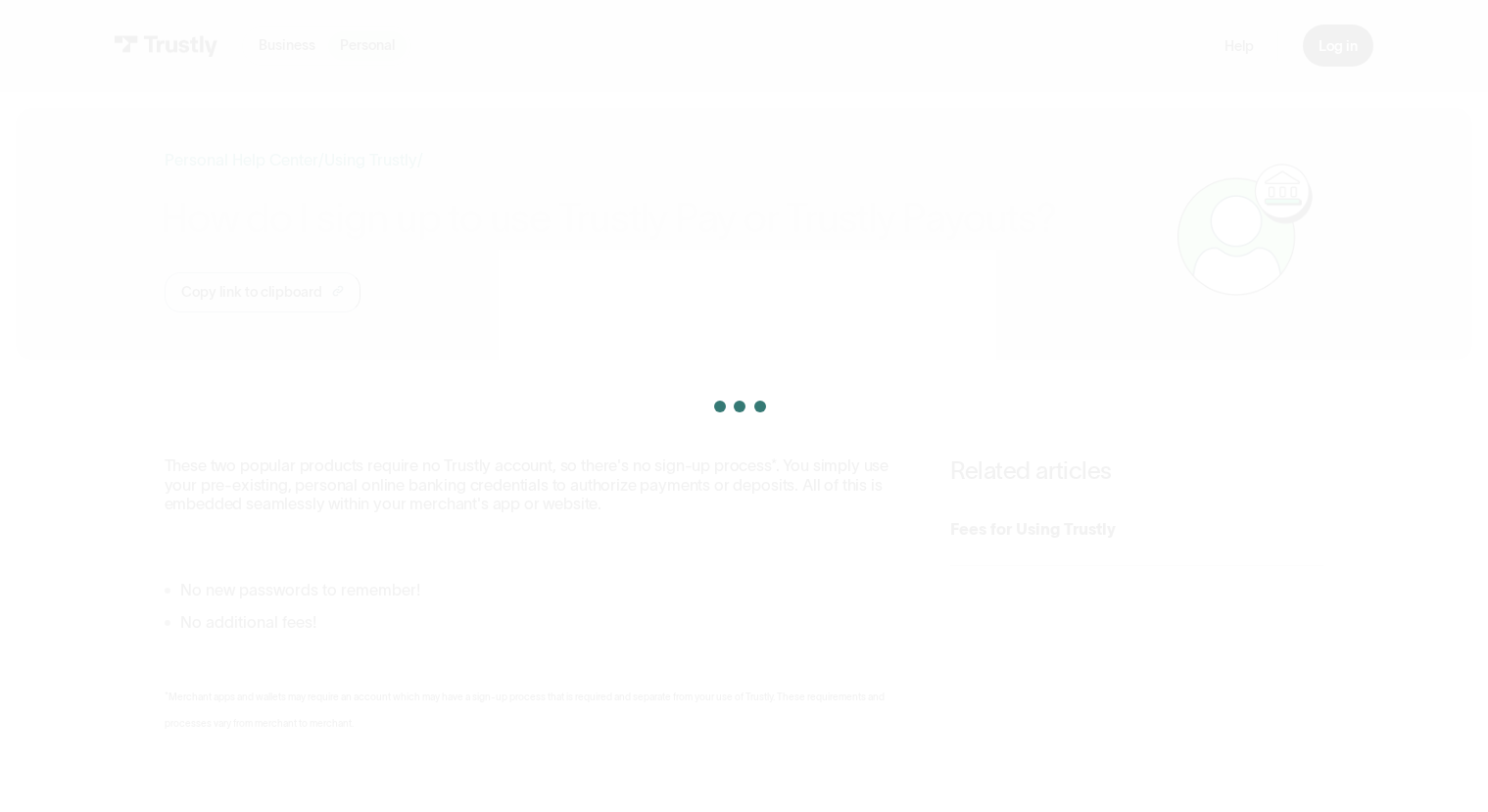 scroll, scrollTop: 0, scrollLeft: 0, axis: both 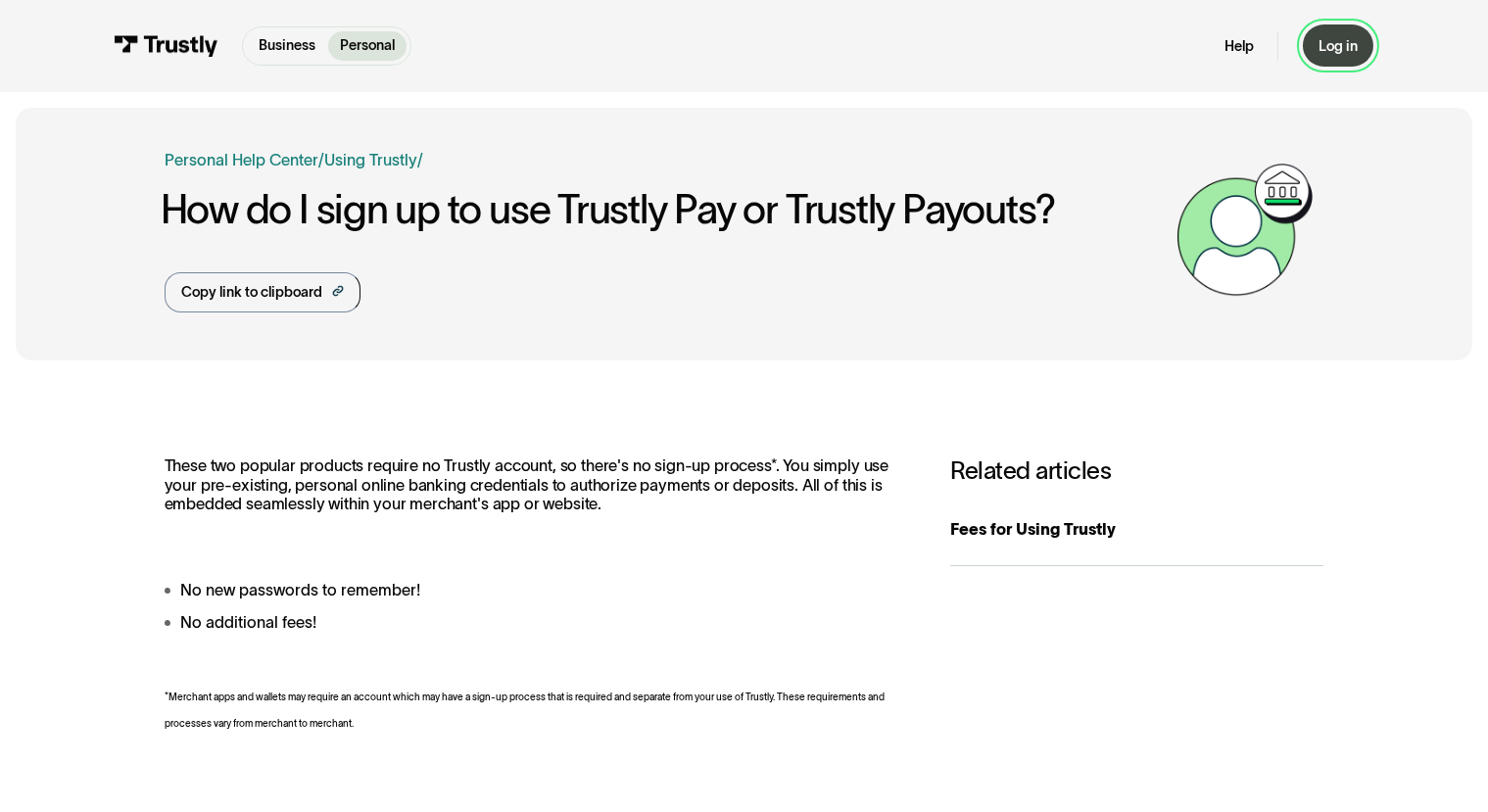 click on "Log in" at bounding box center (1338, 45) 